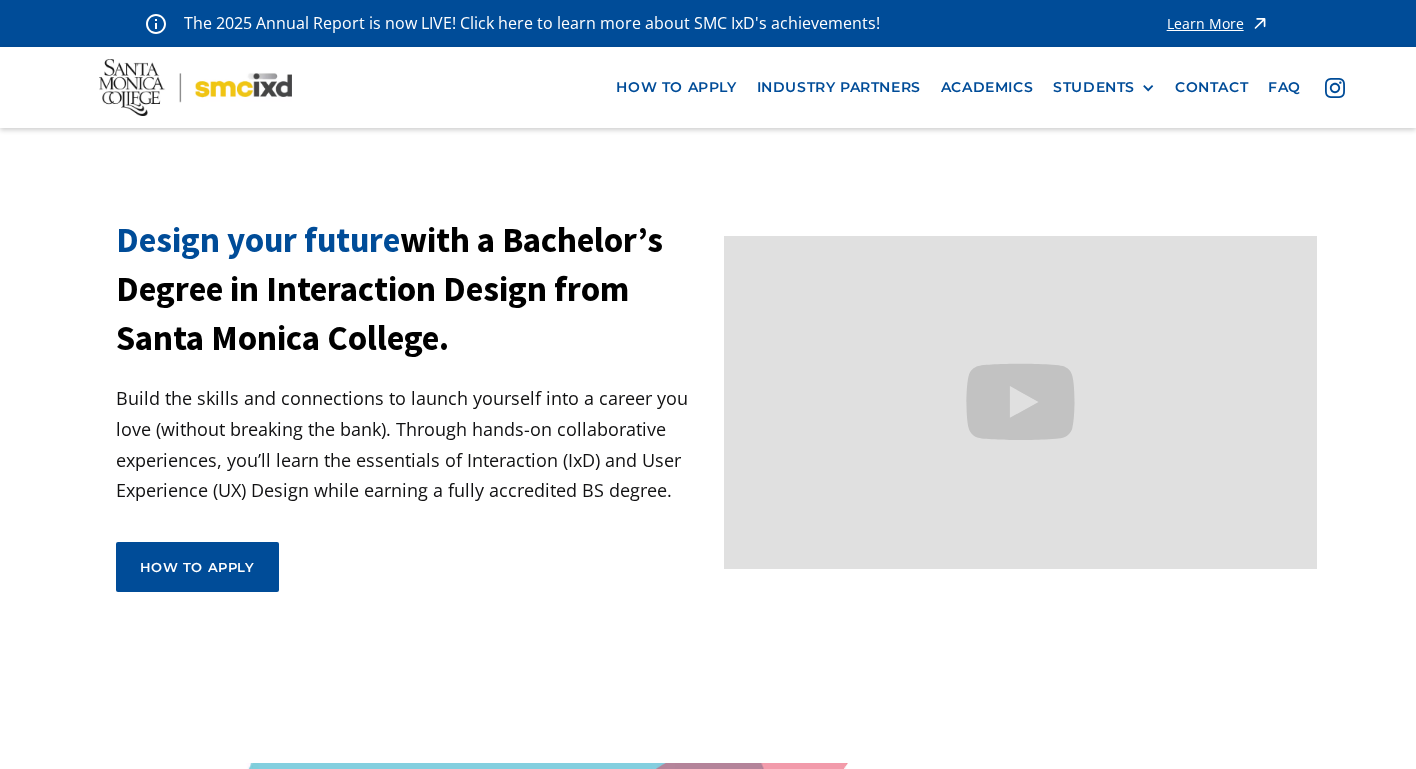 scroll, scrollTop: 0, scrollLeft: 0, axis: both 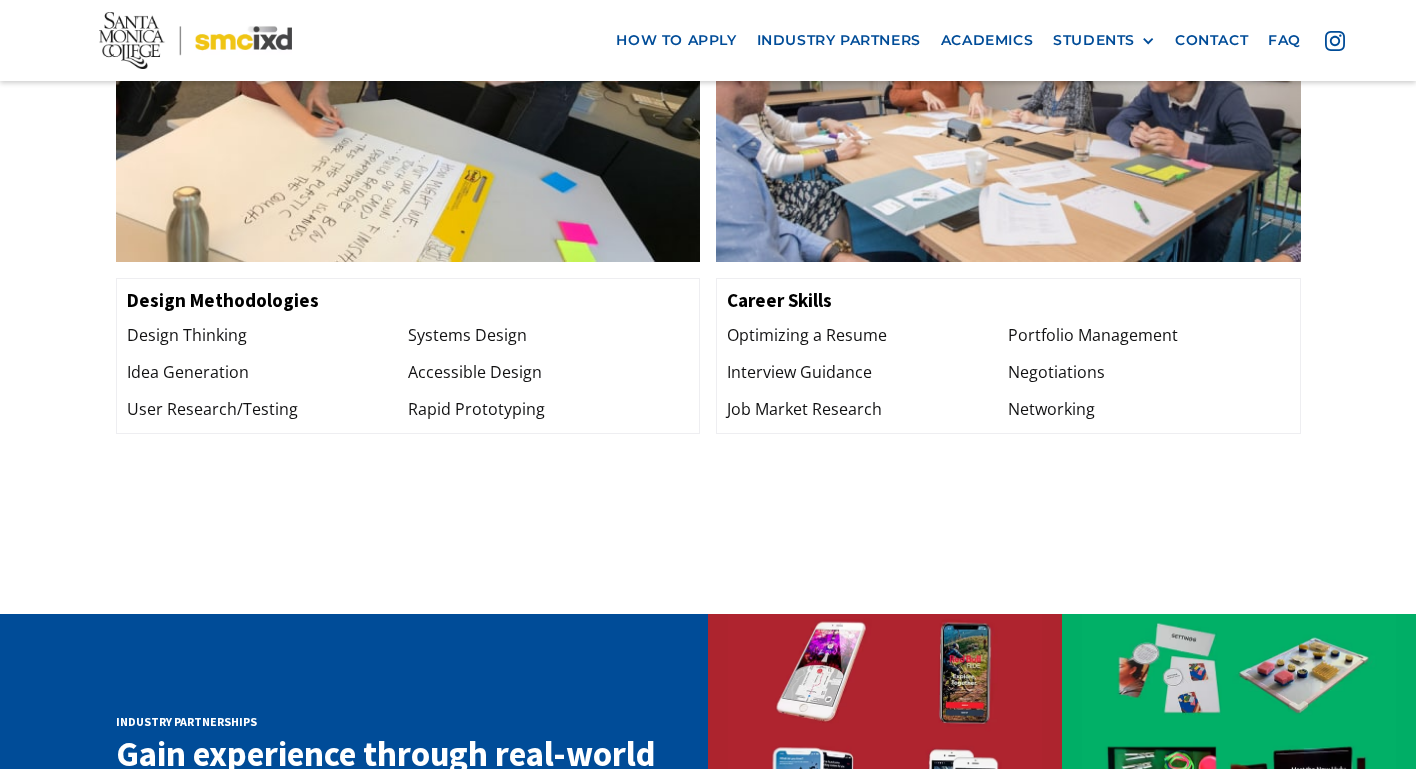 click on "Design Thinking" at bounding box center (267, 335) 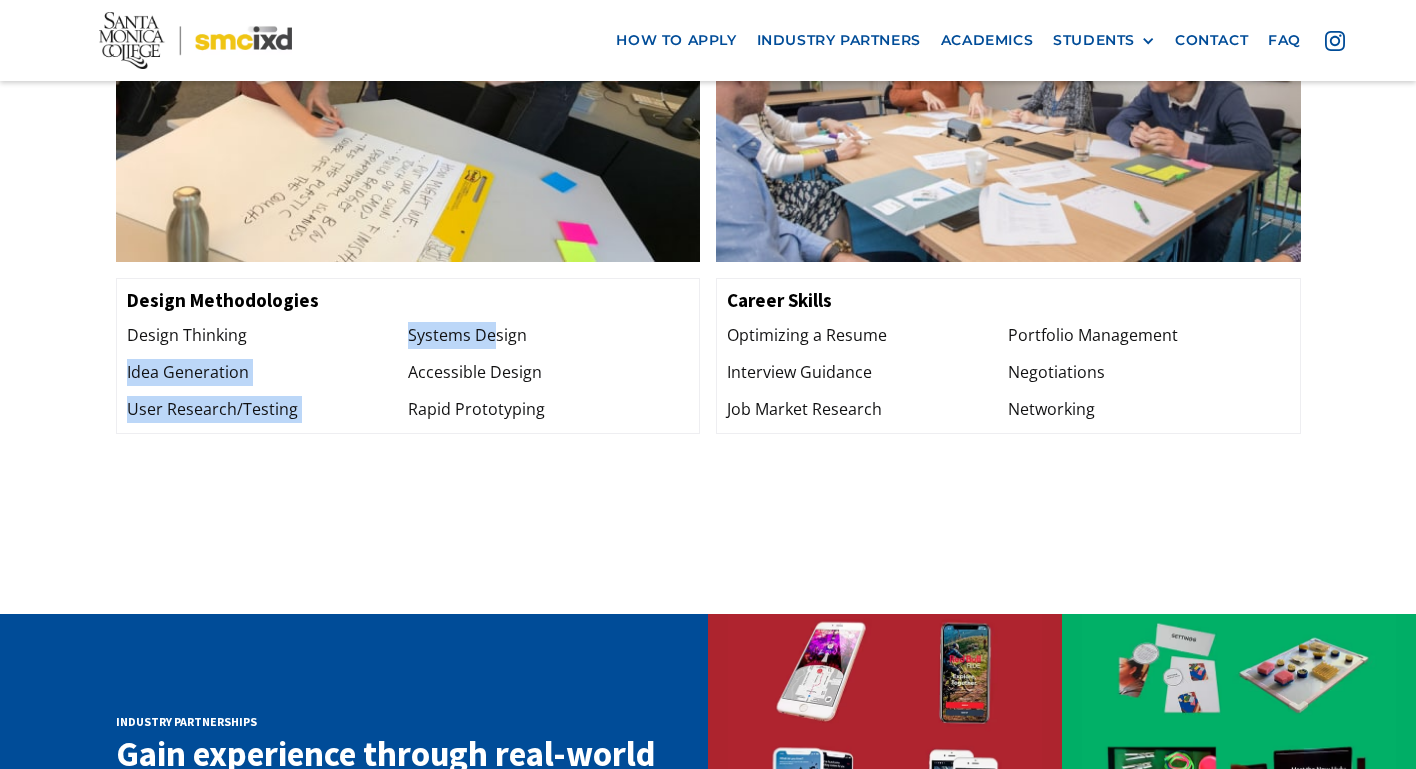 drag, startPoint x: 405, startPoint y: 337, endPoint x: 494, endPoint y: 333, distance: 89.08984 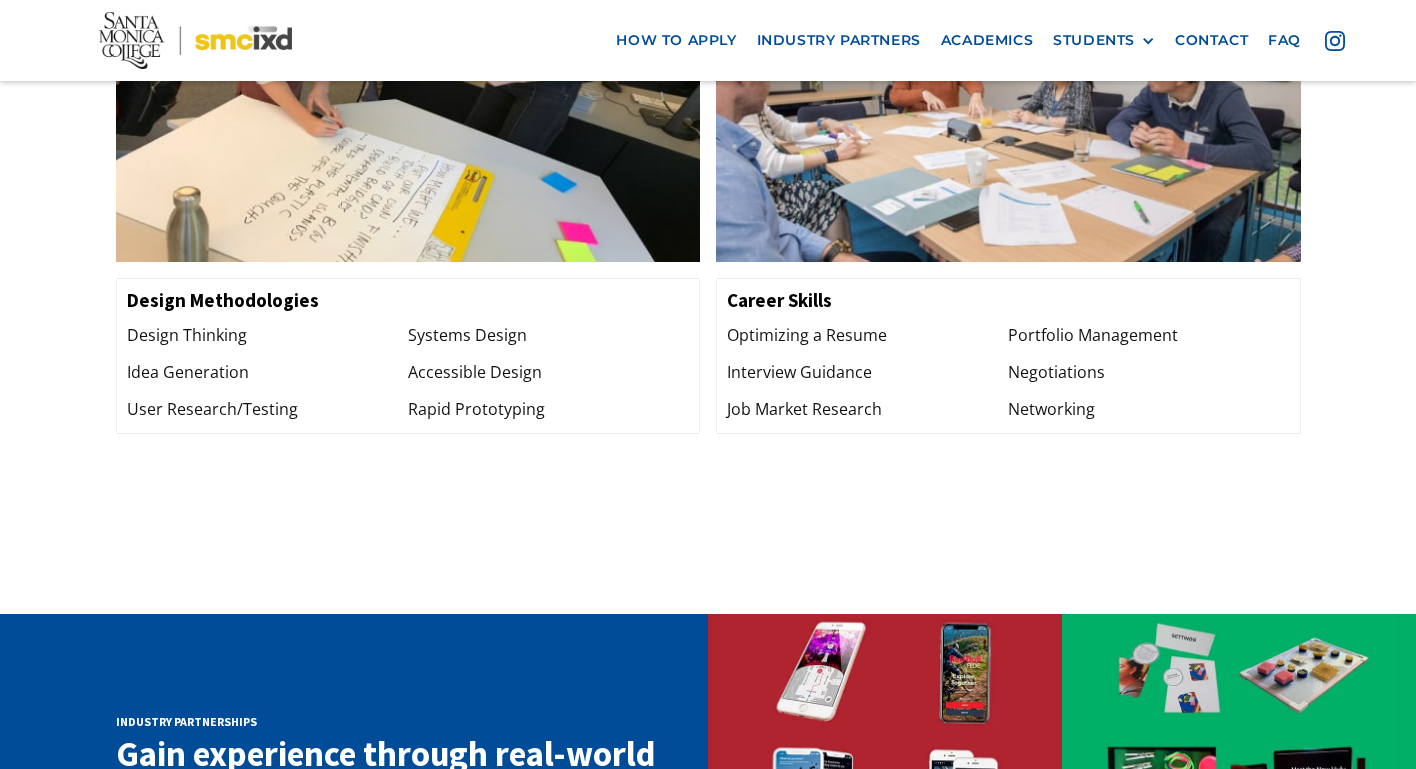 click on "Accessible Design" at bounding box center [548, 372] 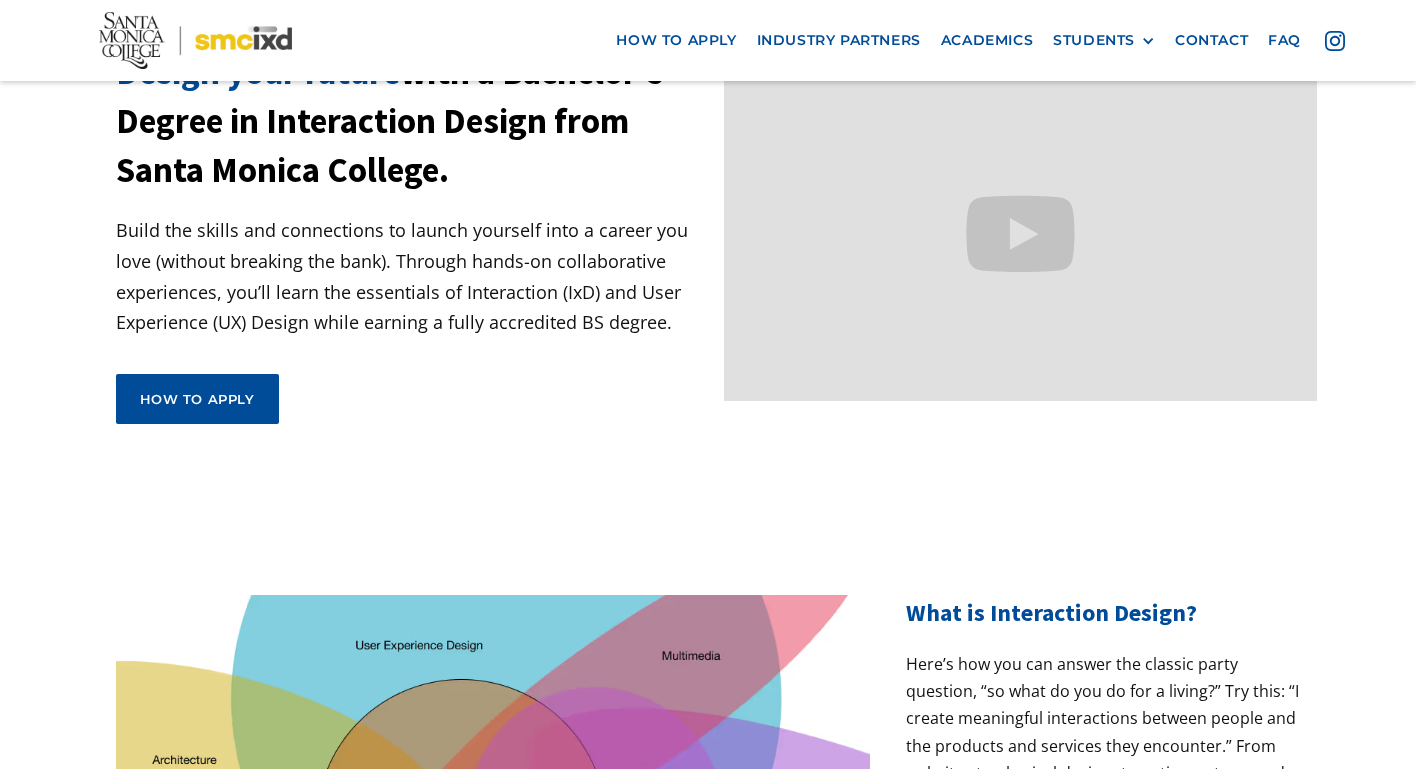 scroll, scrollTop: 0, scrollLeft: 0, axis: both 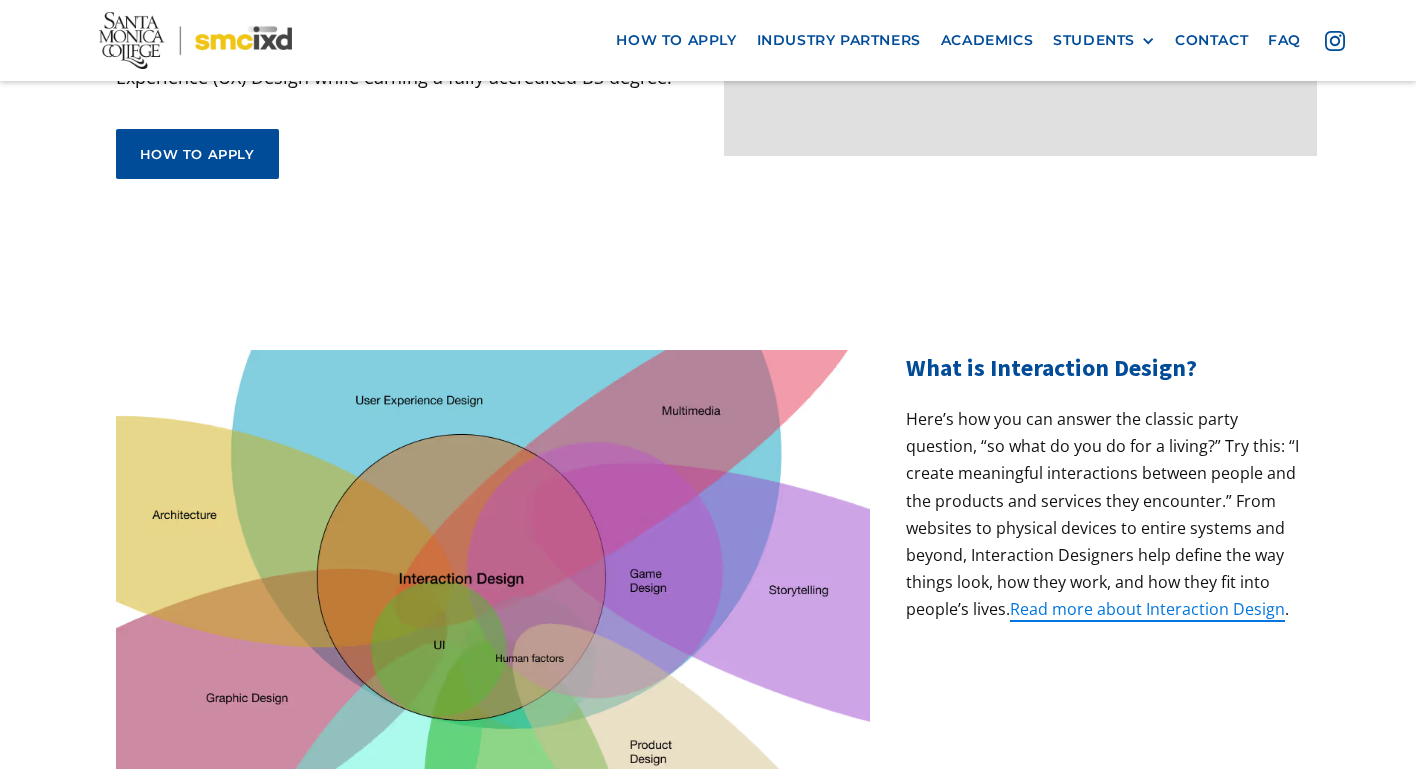 click on "Here’s how you can answer the classic party question, “so what do you do for a living?” Try this: “I create meaningful interactions between people and the products and services they encounter.” From websites to physical devices to entire systems and beyond, Interaction Designers help define the way things look, how they work, and how they fit into people’s lives.  Read more about Interaction Design ." at bounding box center [1103, 515] 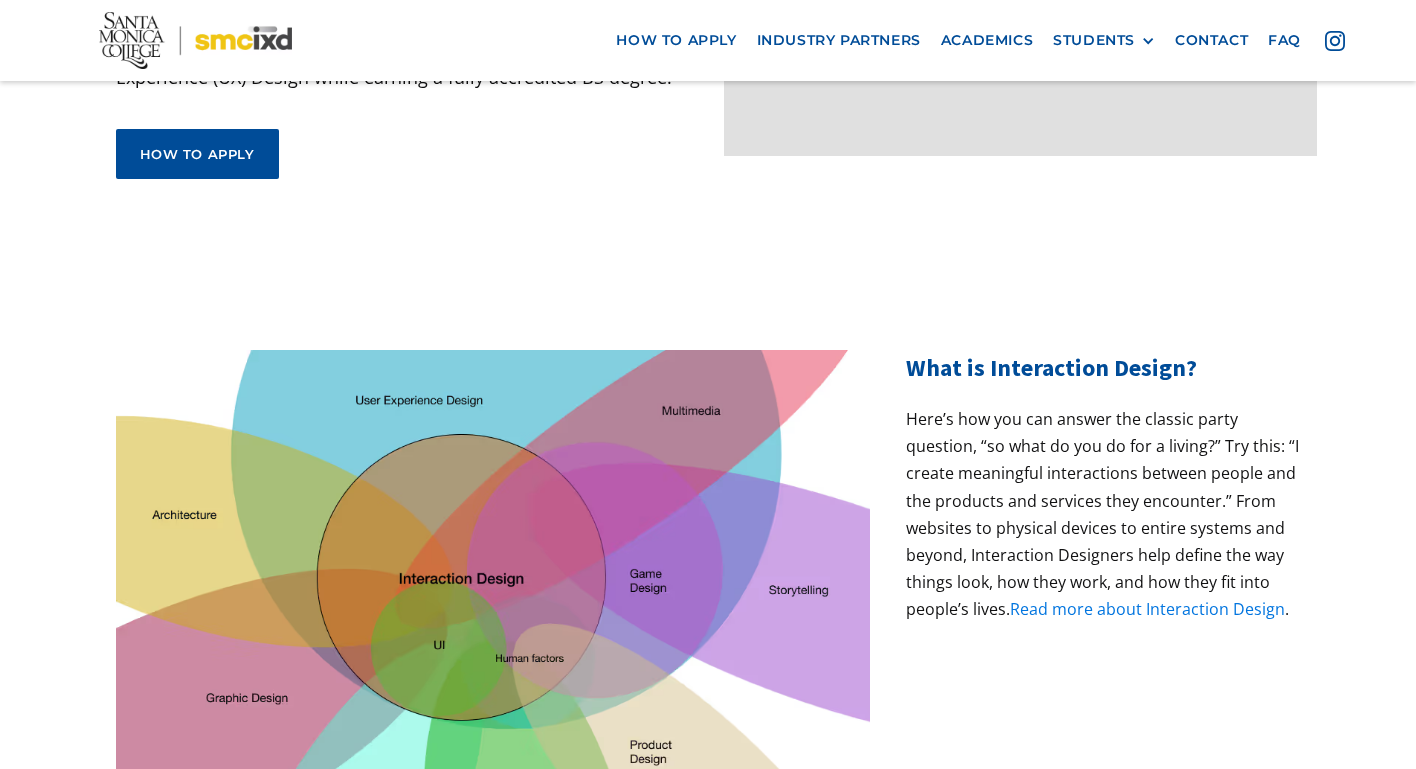 click on "Read more about Interaction Design" at bounding box center (1147, 609) 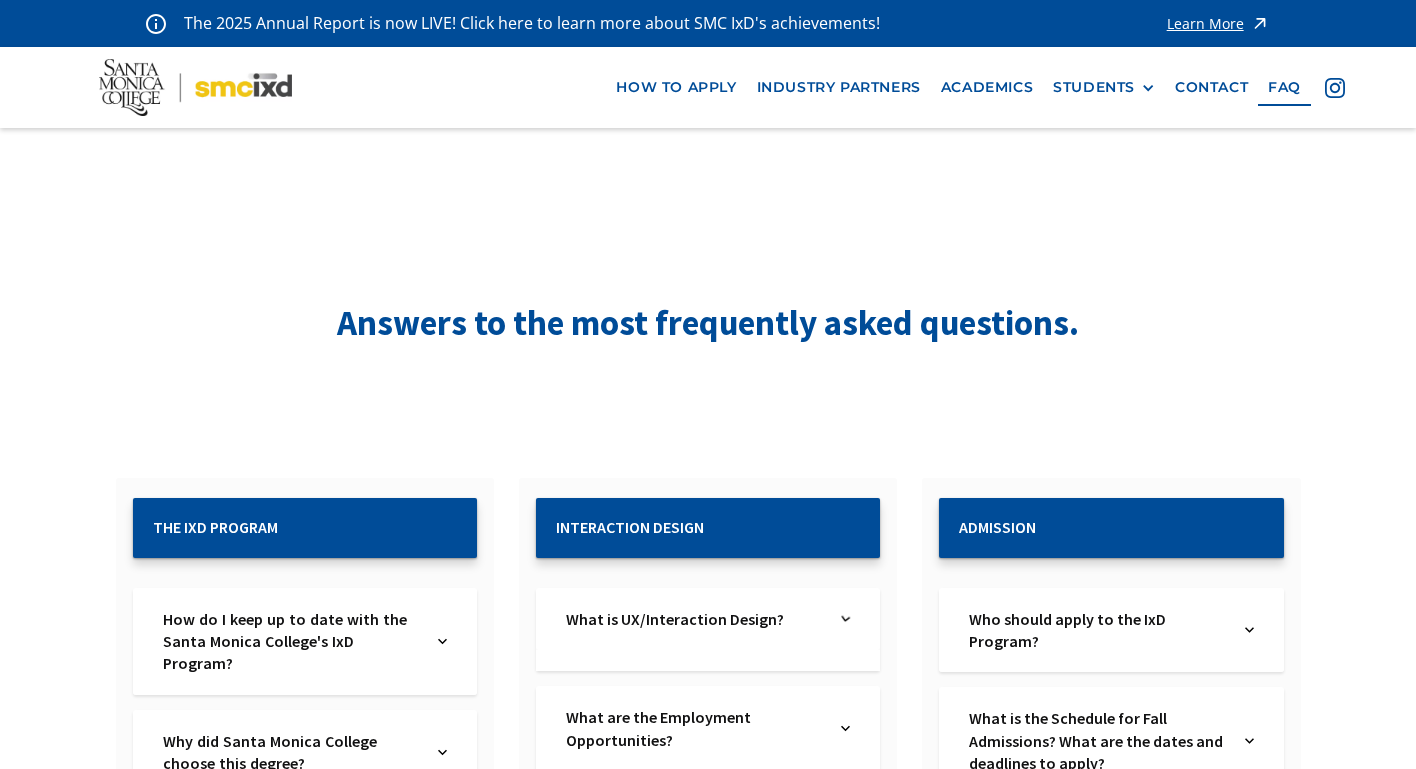 scroll, scrollTop: 30, scrollLeft: 0, axis: vertical 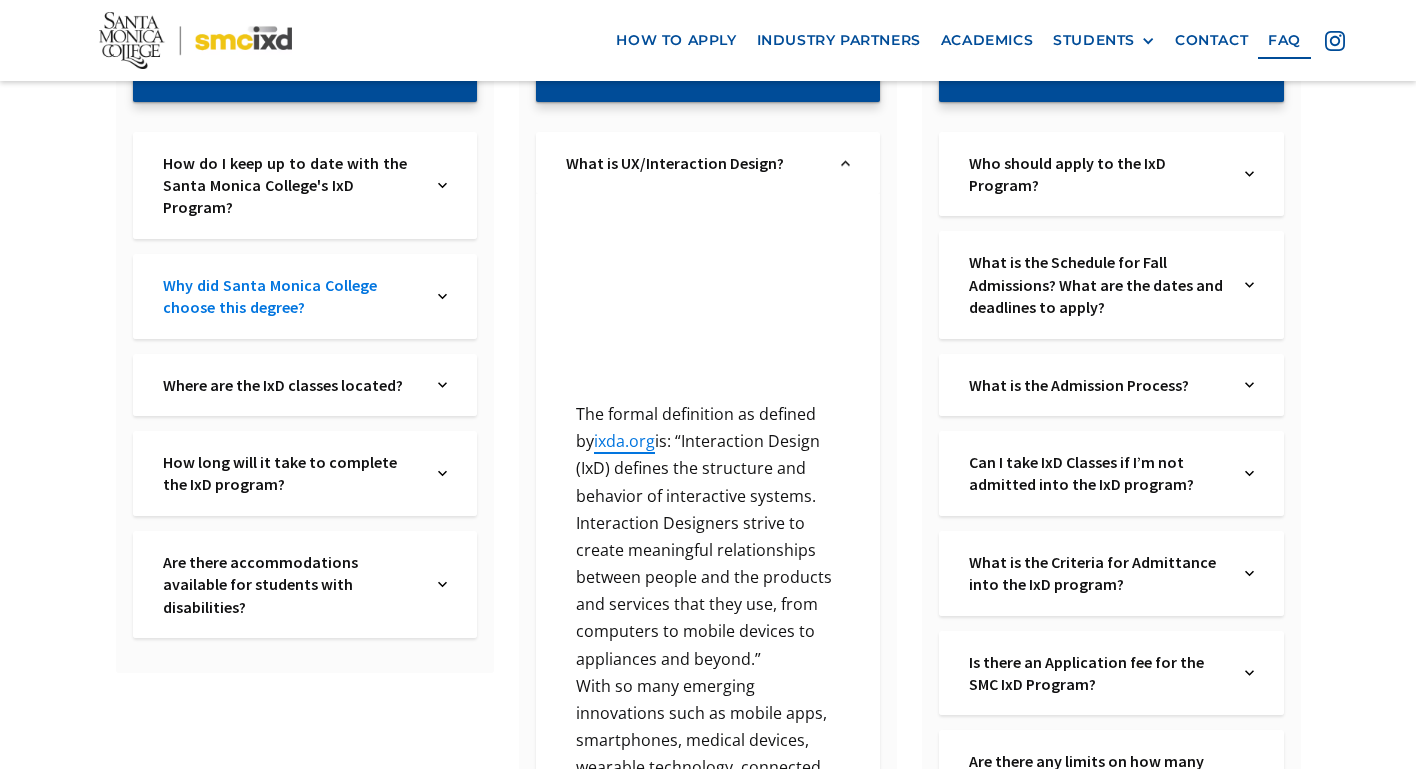 click on "Why did Santa Monica College choose this degree?" at bounding box center (291, 296) 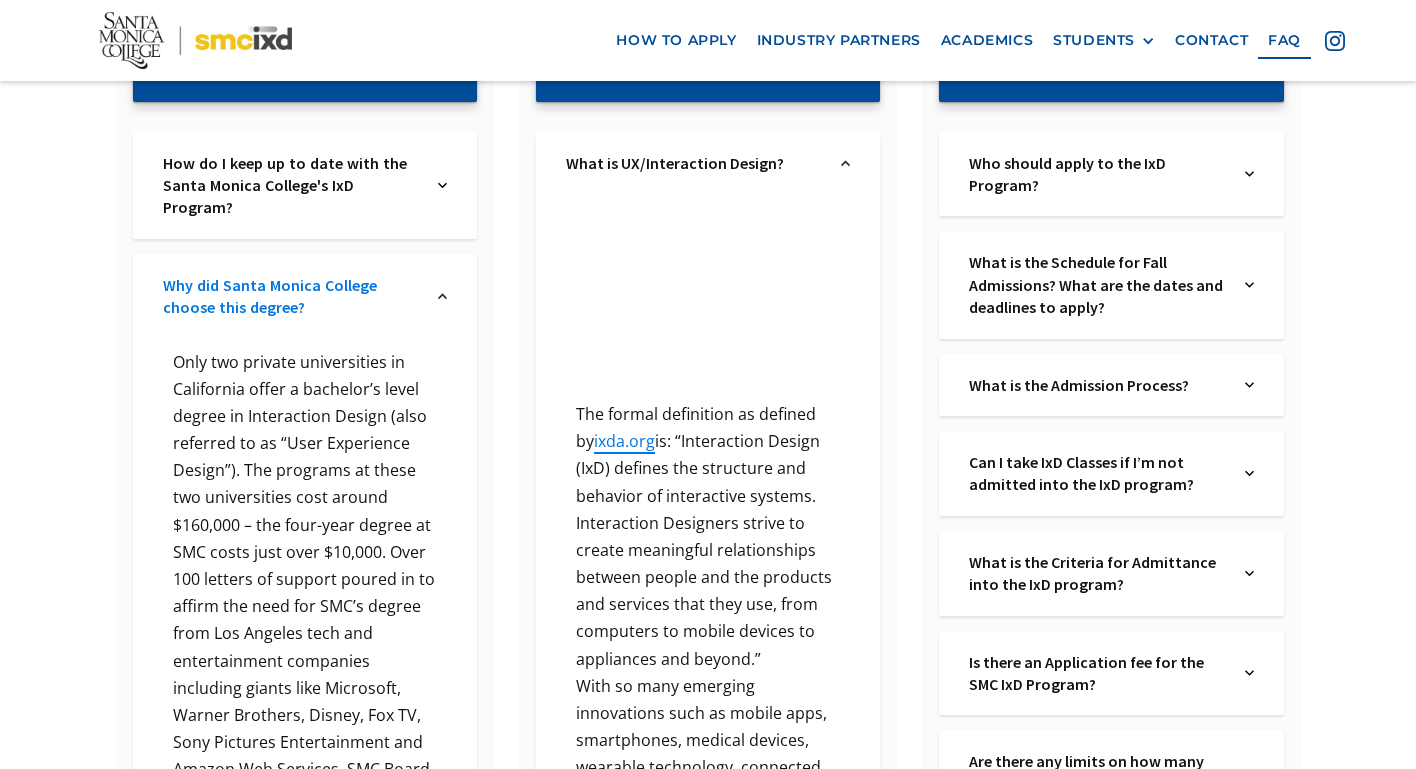 click on "Why did Santa Monica College choose this degree?" at bounding box center [291, 296] 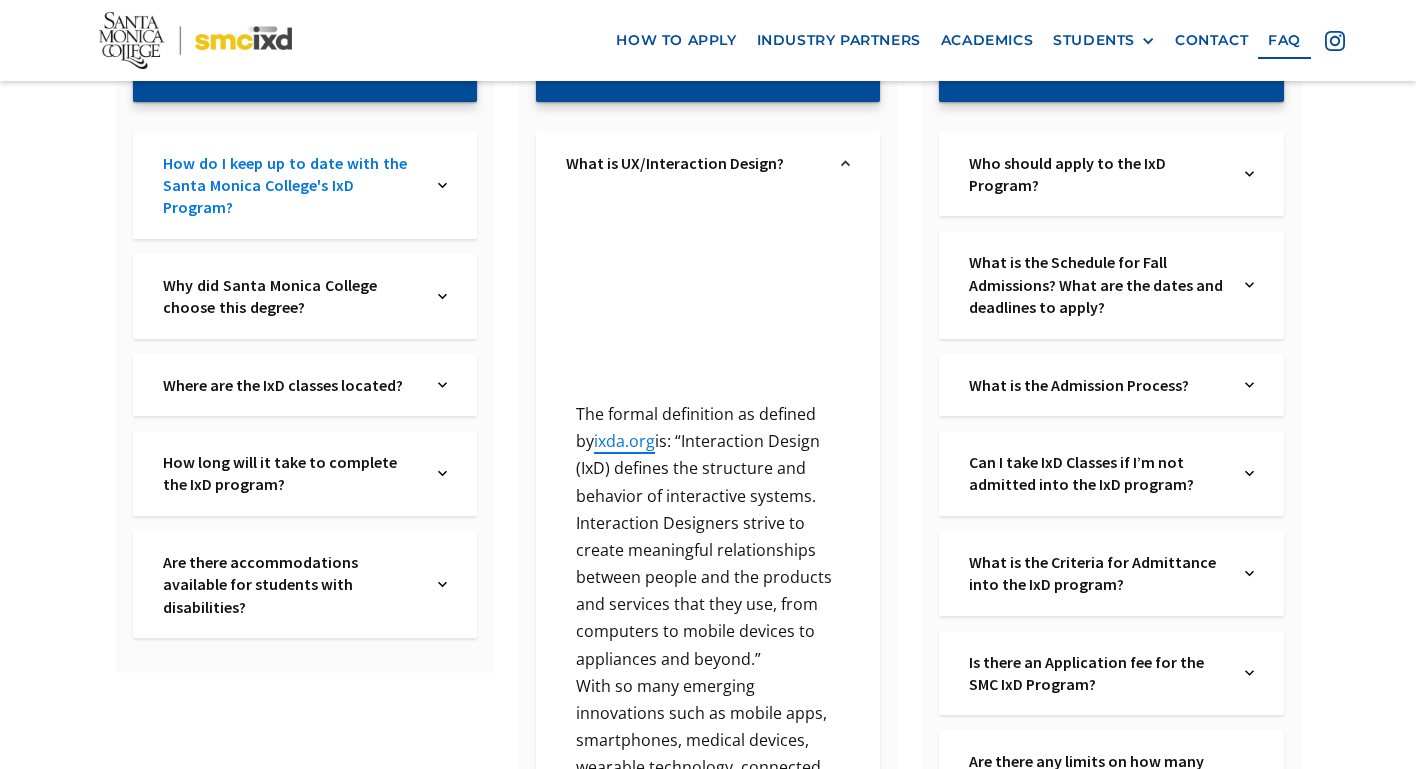 click on "How do I keep up to date with the Santa Monica College's IxD Program?" at bounding box center (291, 185) 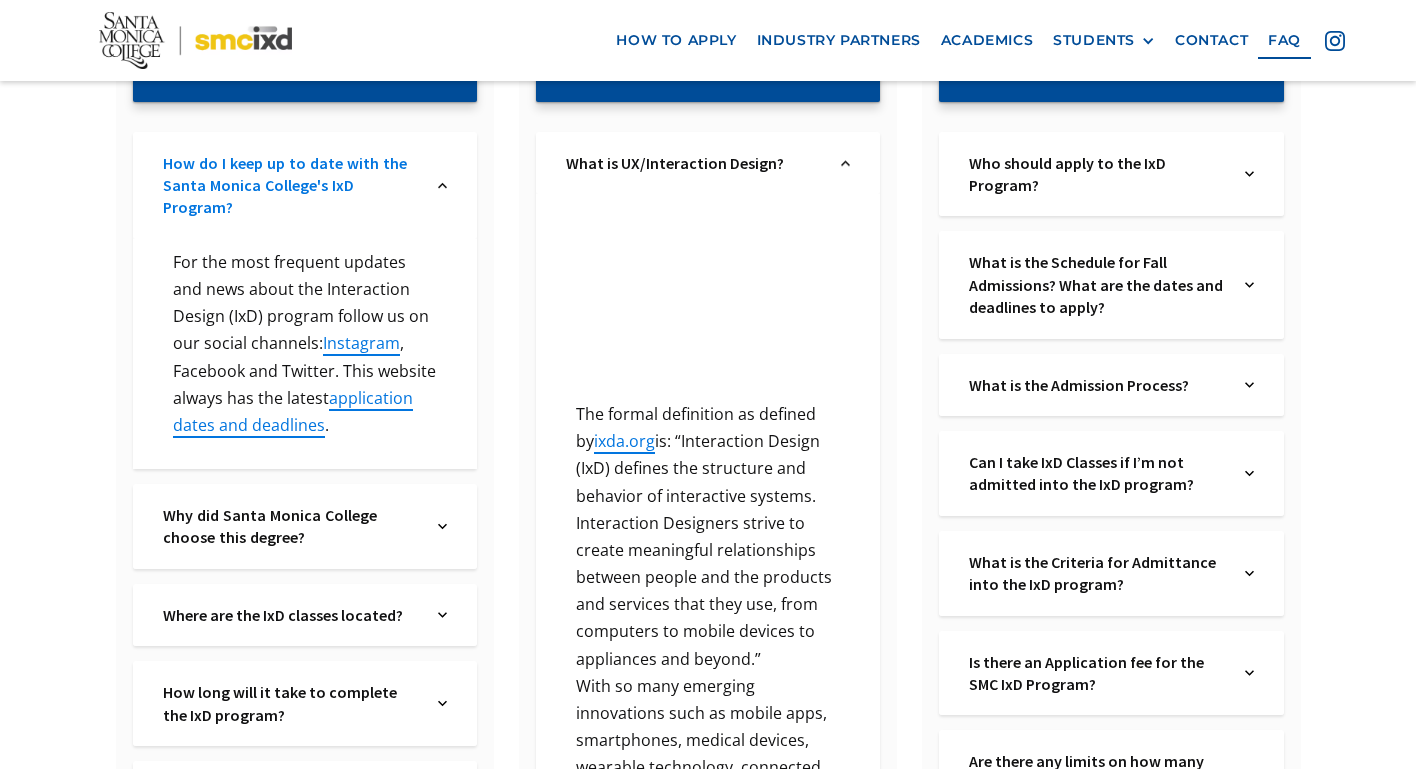 click on "How do I keep up to date with the Santa Monica College's IxD Program?" at bounding box center [291, 185] 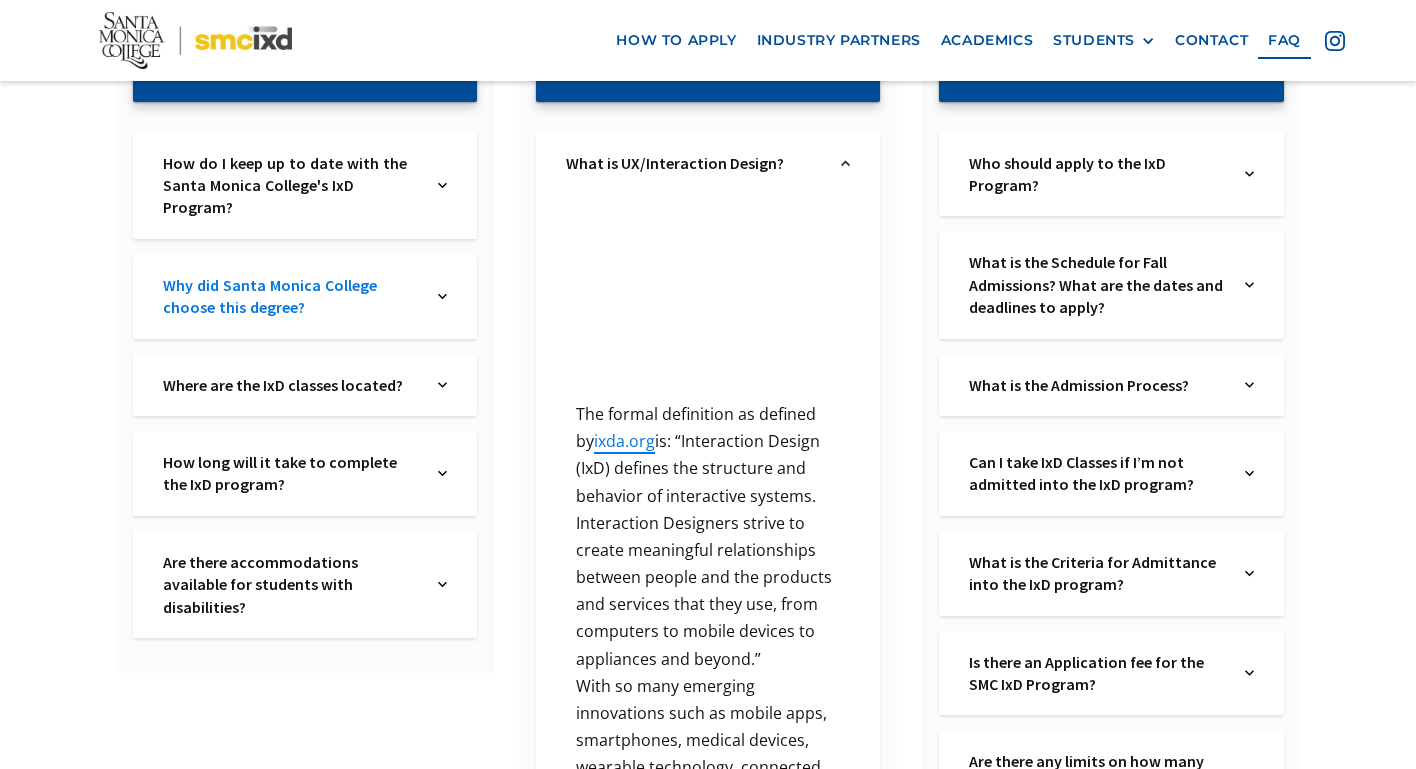 click on "Why did Santa Monica College choose this degree?" at bounding box center (291, 296) 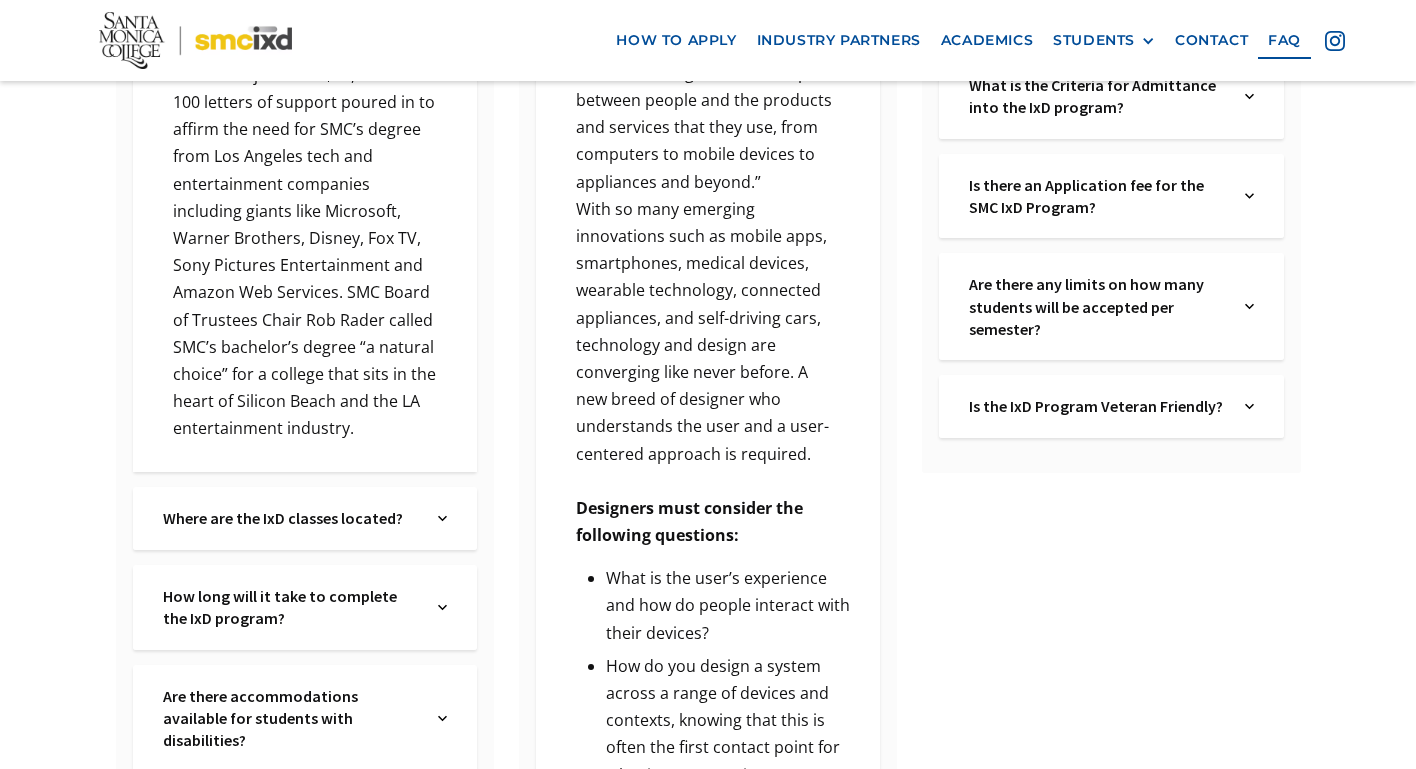 scroll, scrollTop: 908, scrollLeft: 0, axis: vertical 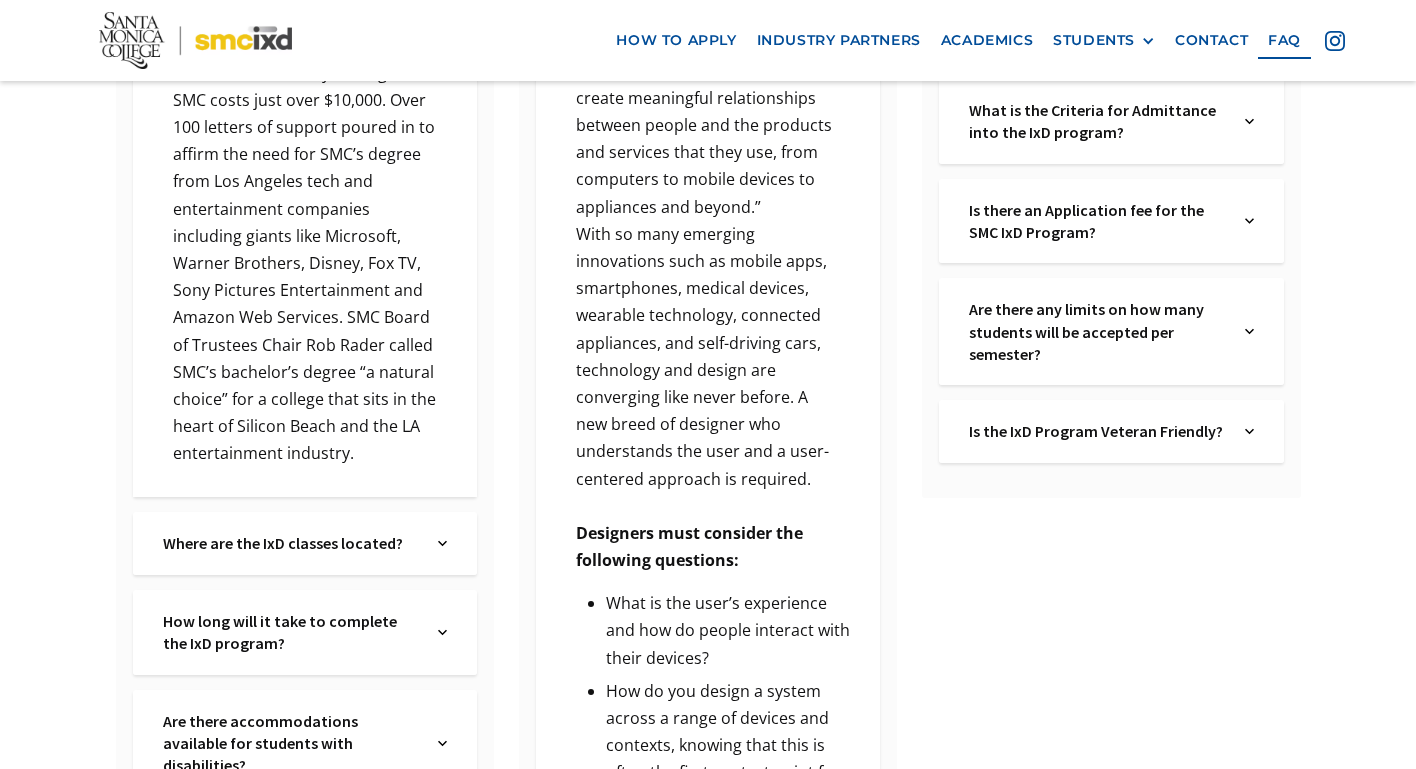 click on "Where are the IxD classes located? Text Link" at bounding box center [305, 543] 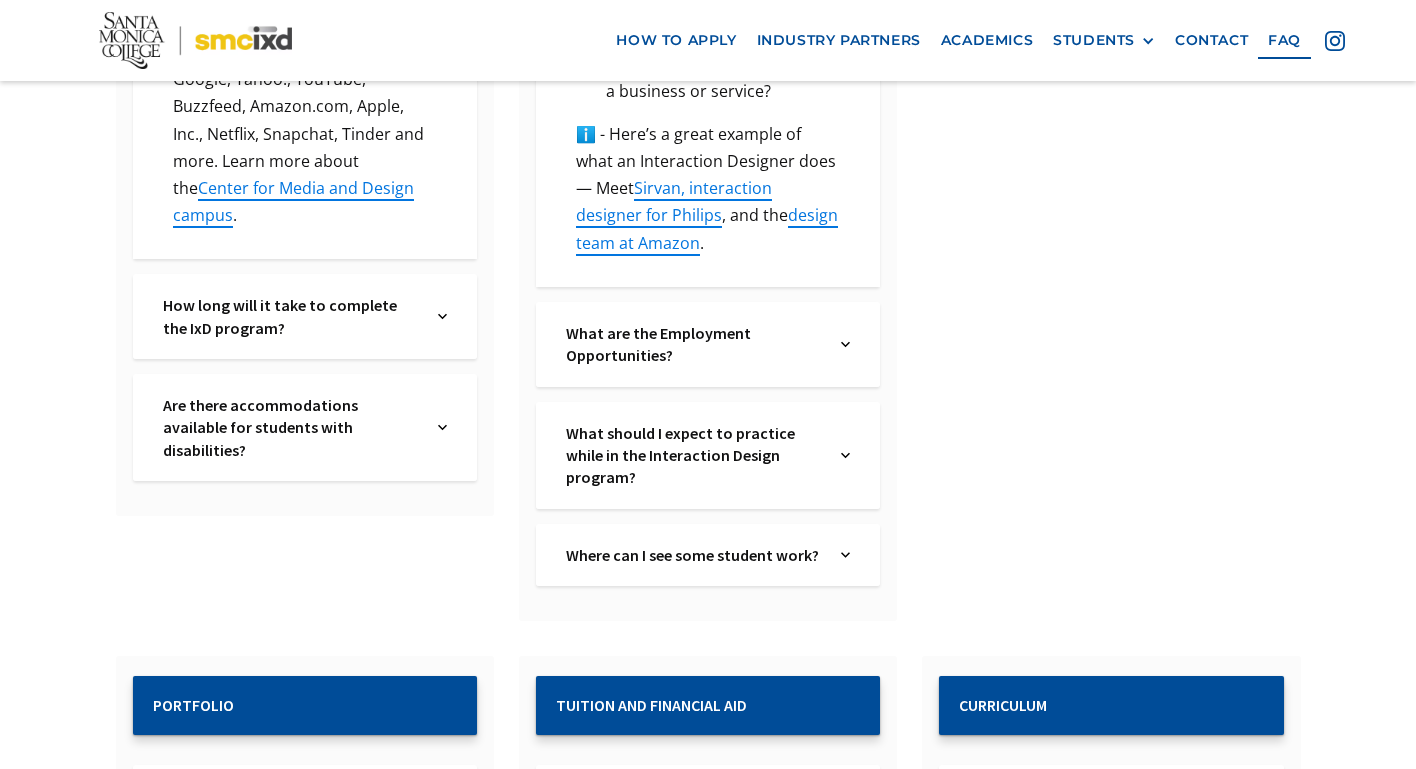 scroll, scrollTop: 1316, scrollLeft: 0, axis: vertical 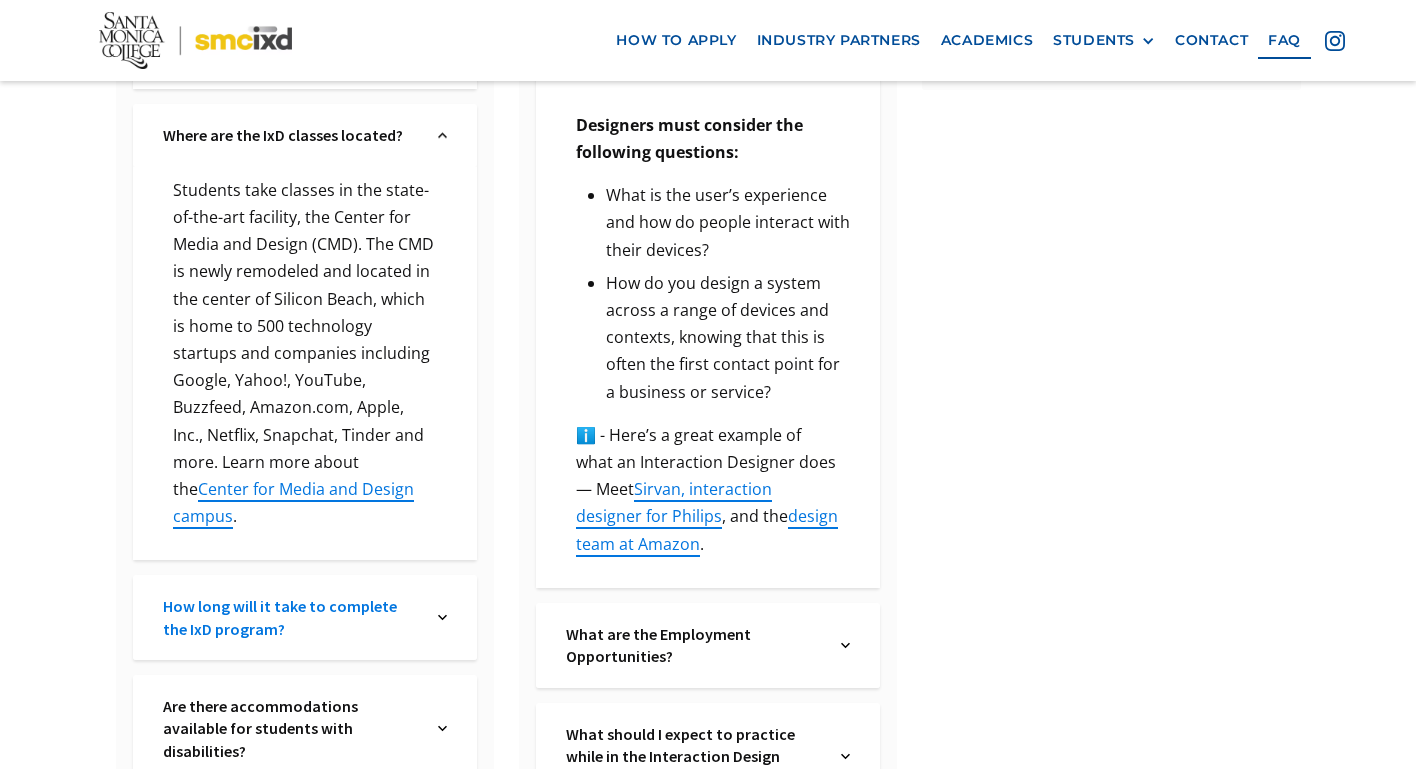 click on "How long will it take to complete the IxD program?" at bounding box center (291, 617) 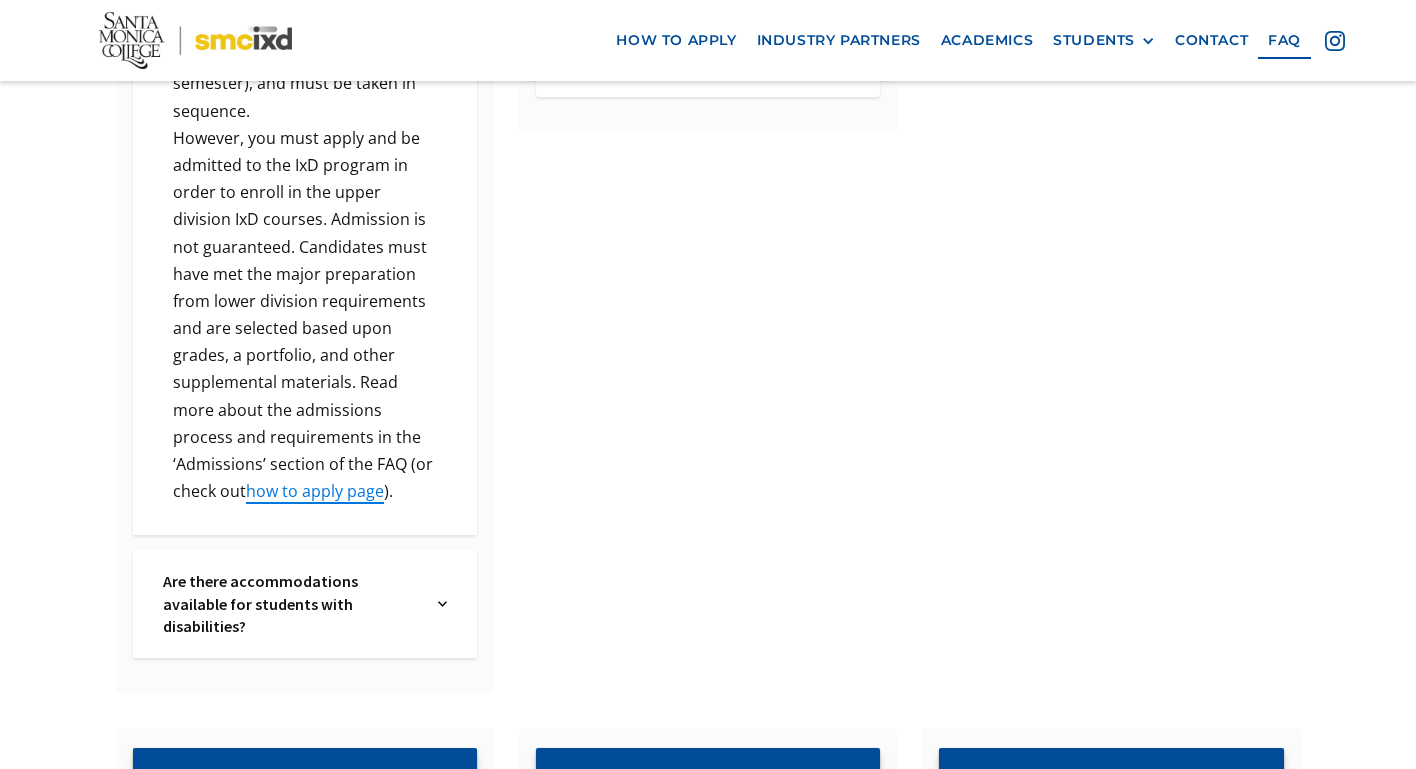 scroll, scrollTop: 2217, scrollLeft: 0, axis: vertical 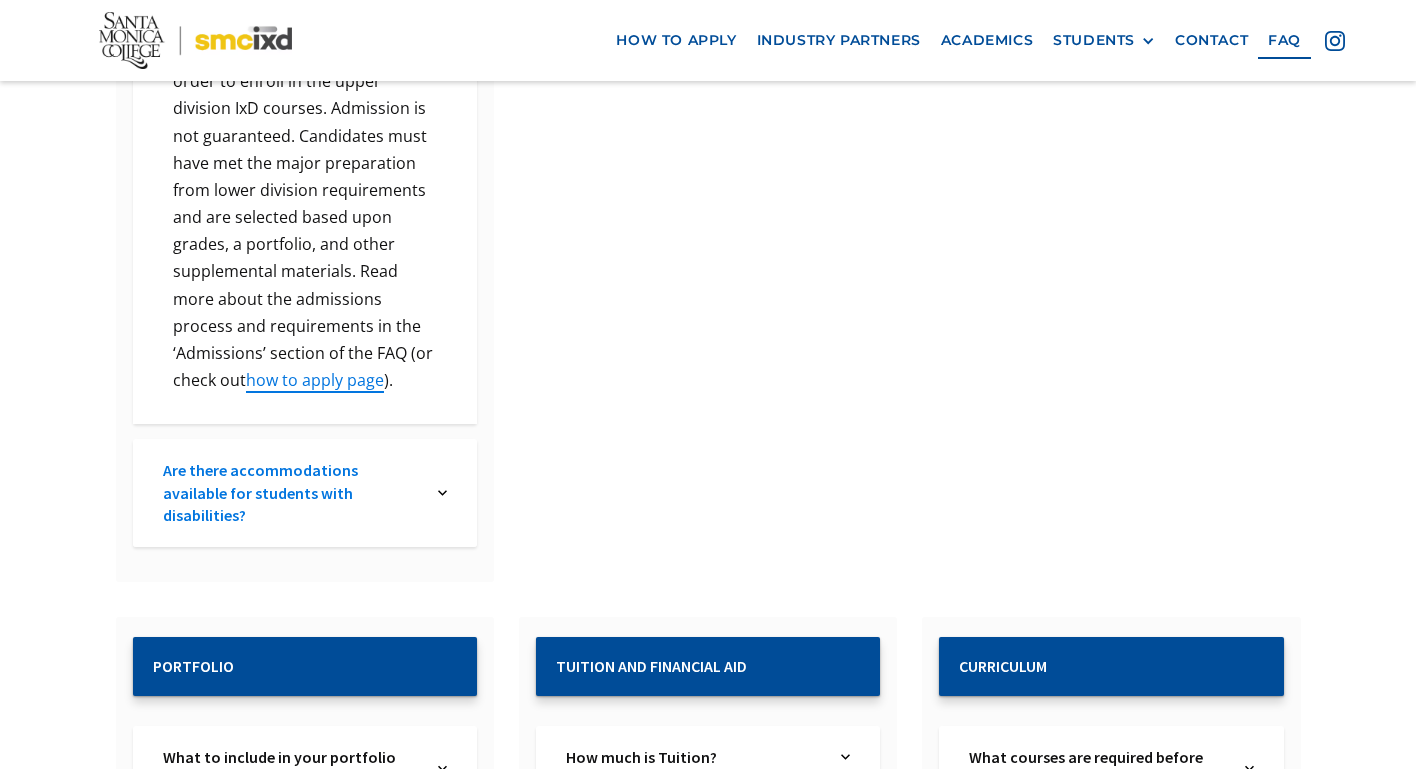 click on "Are there accommodations available for students with disabilities?" at bounding box center (291, 492) 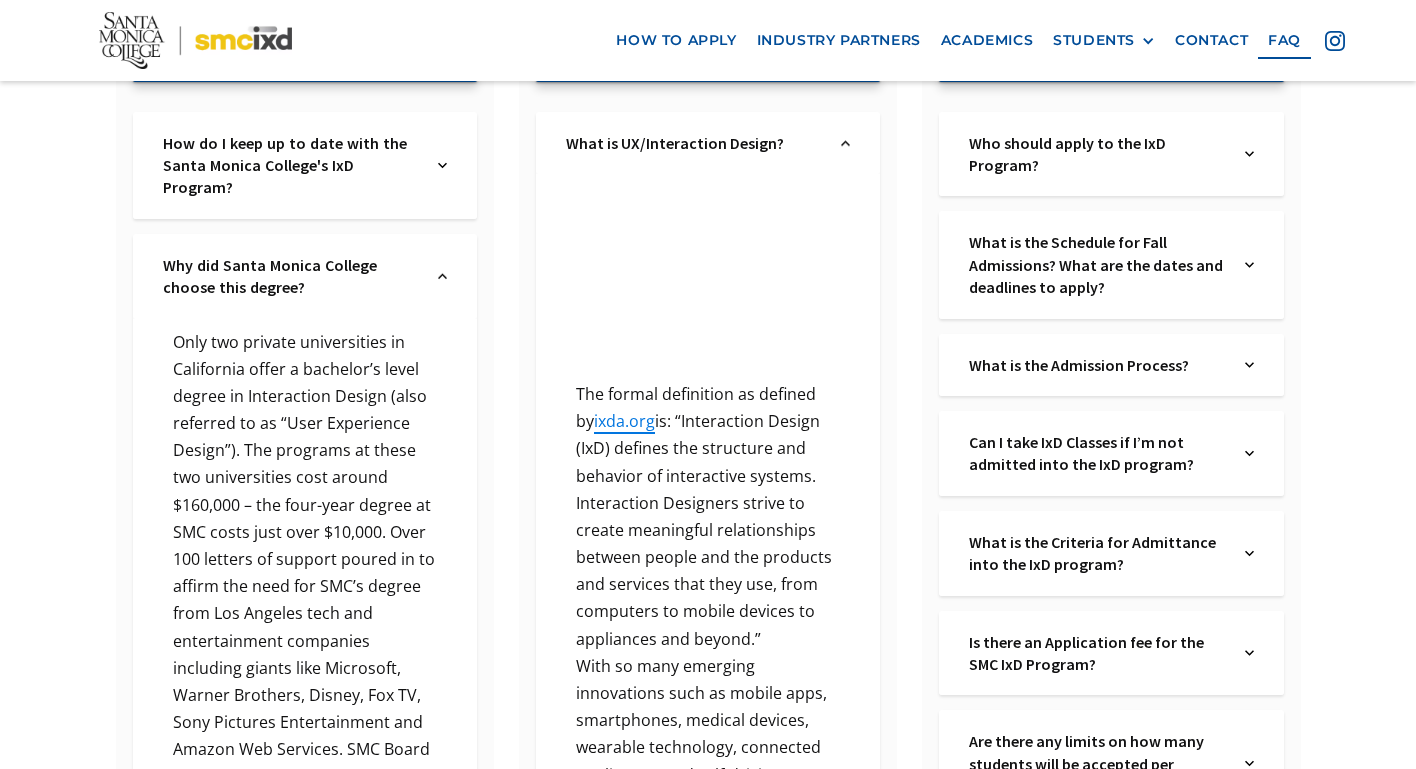 scroll, scrollTop: 172, scrollLeft: 0, axis: vertical 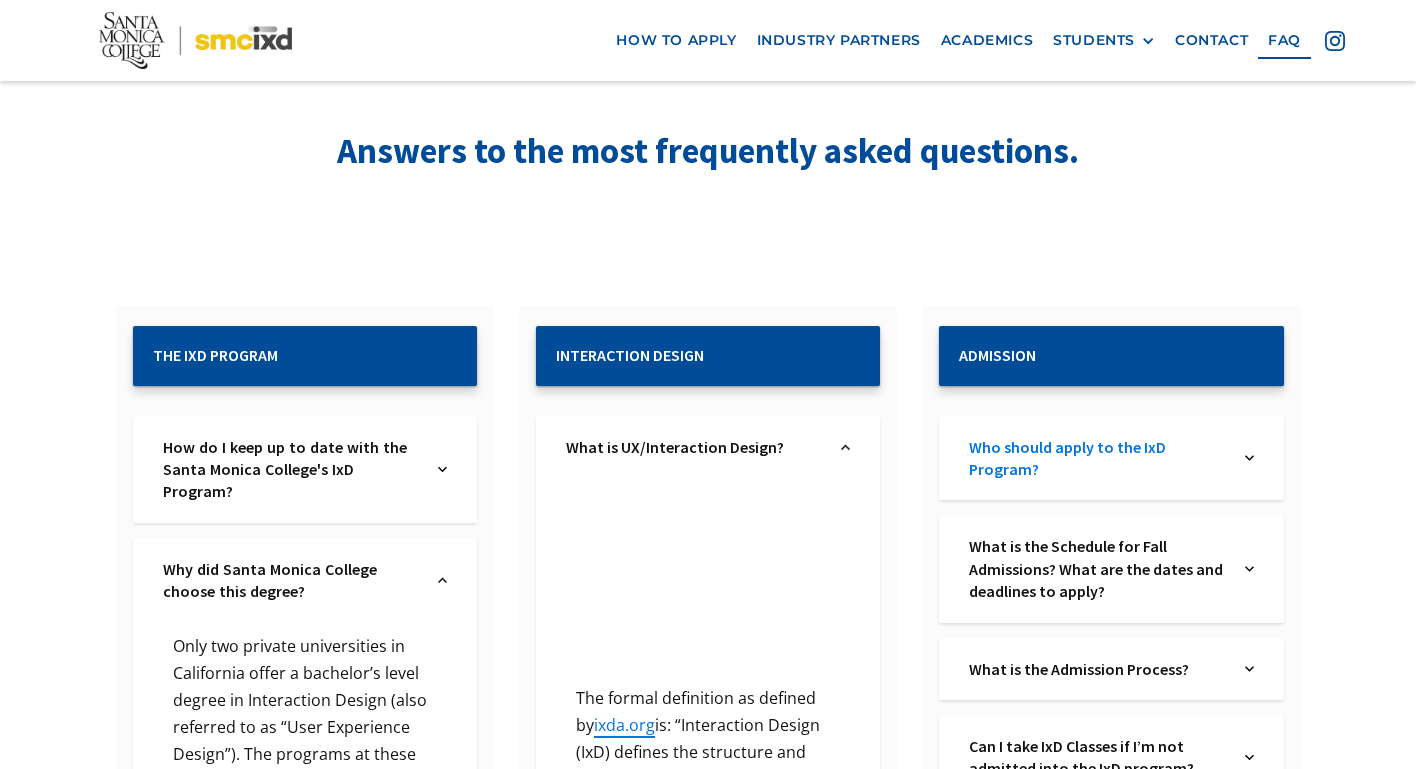 click on "Who should apply to the IxD Program?" at bounding box center (1097, 458) 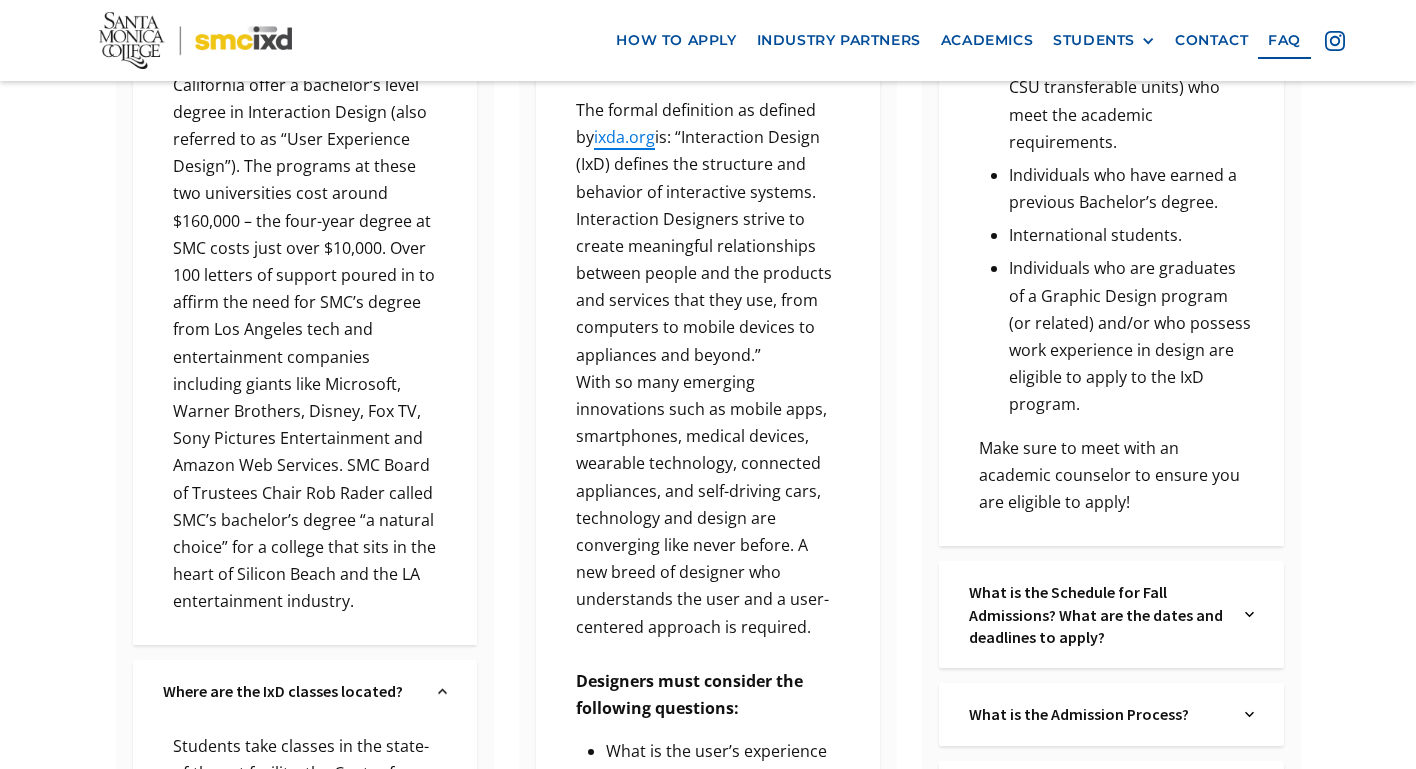 scroll, scrollTop: 1009, scrollLeft: 0, axis: vertical 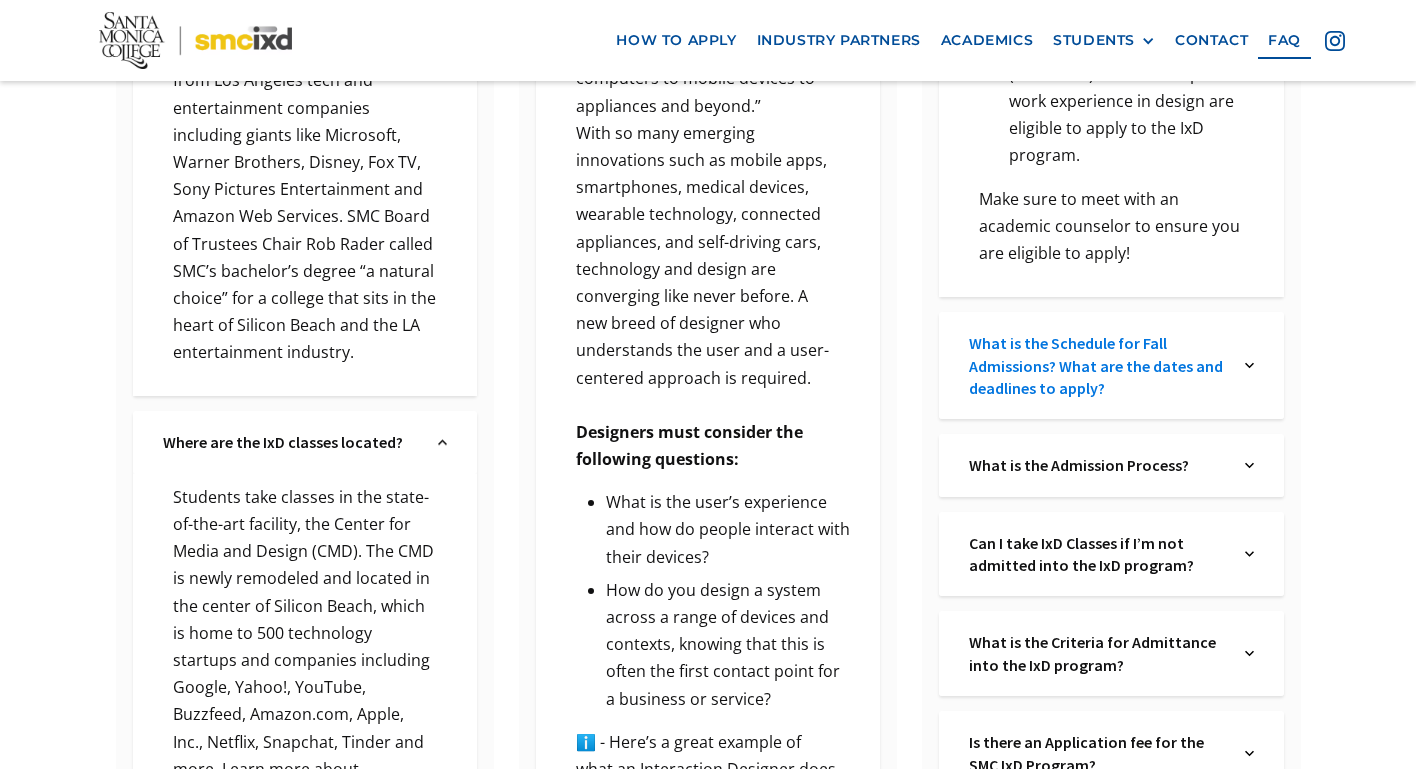click on "What is the Schedule for Fall Admissions? What are the dates and deadlines to apply?" at bounding box center (1097, 365) 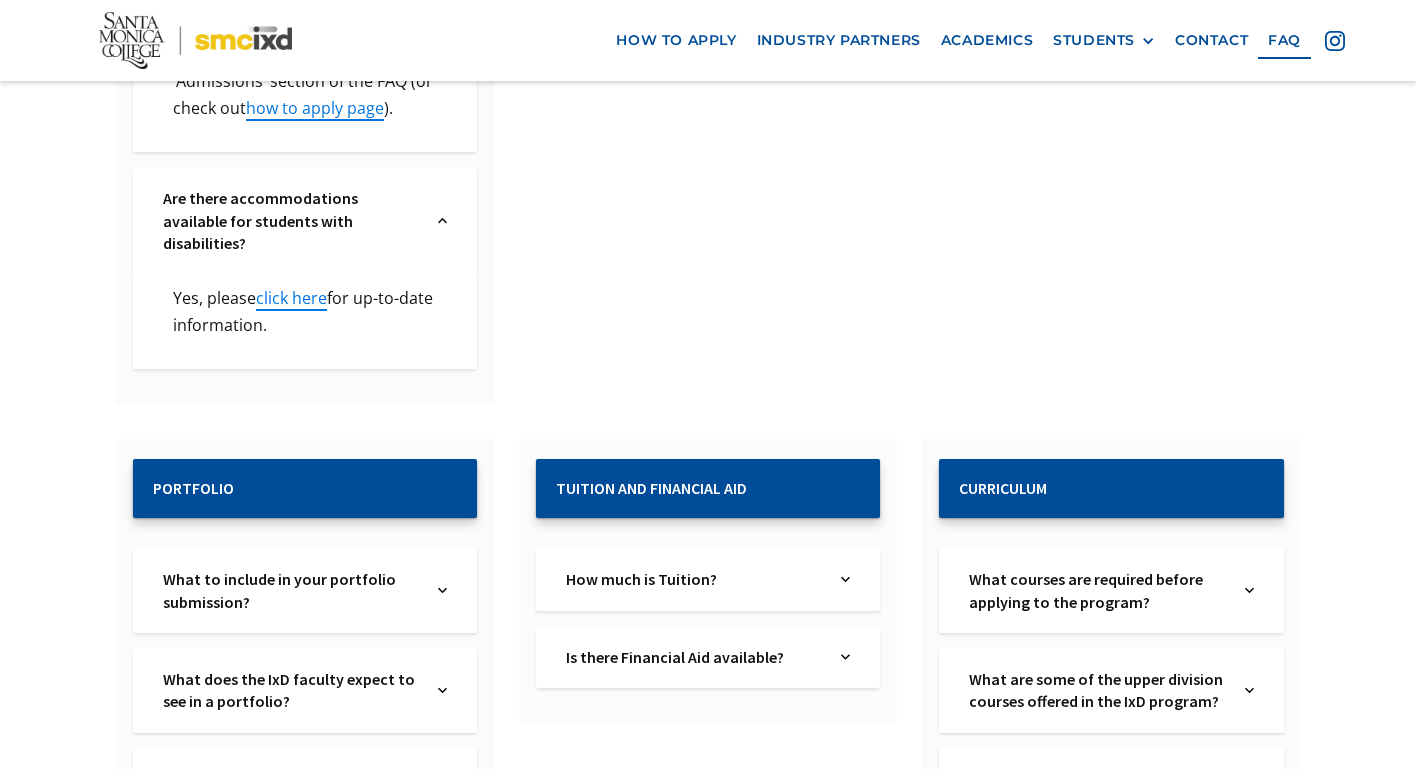 scroll, scrollTop: 2805, scrollLeft: 0, axis: vertical 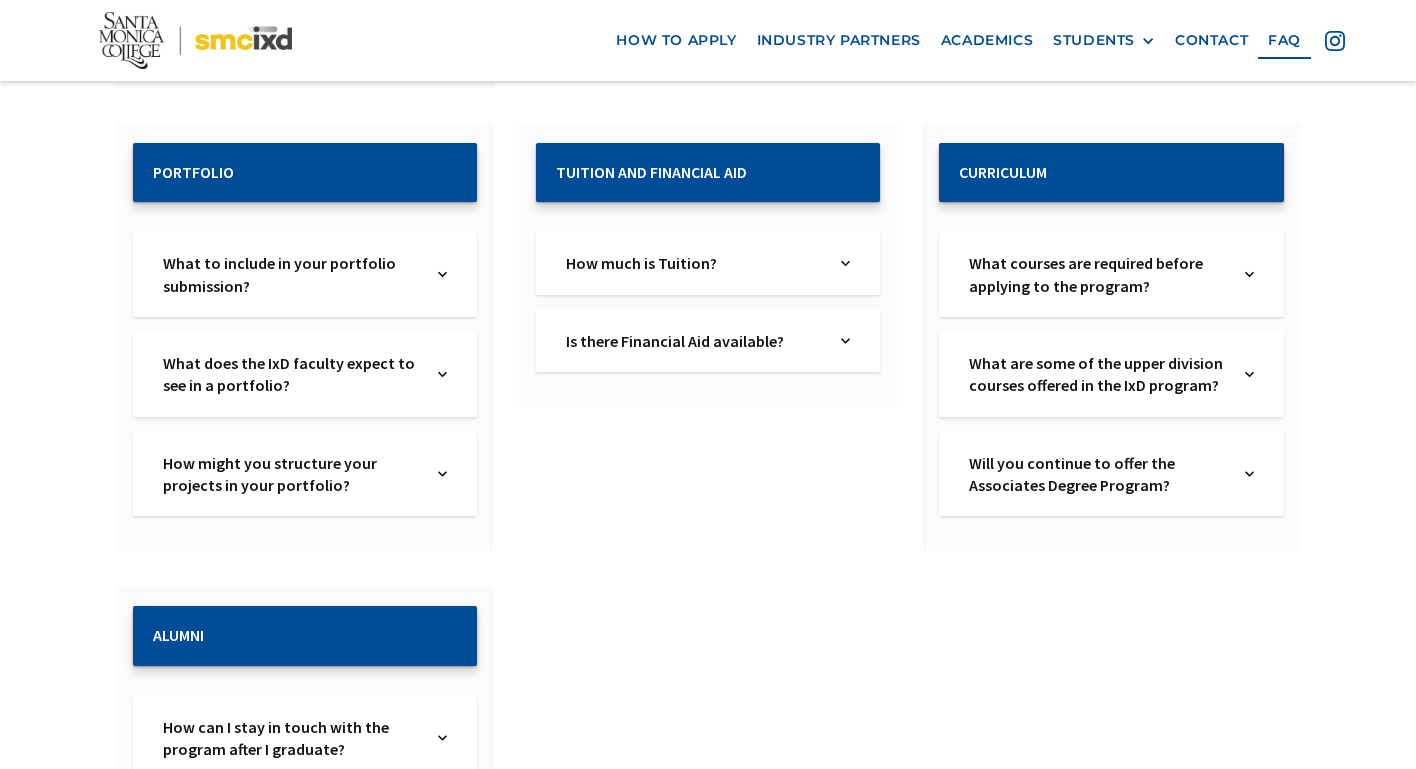 click on "What courses are required before applying to the program? Text Link" at bounding box center (1111, 274) 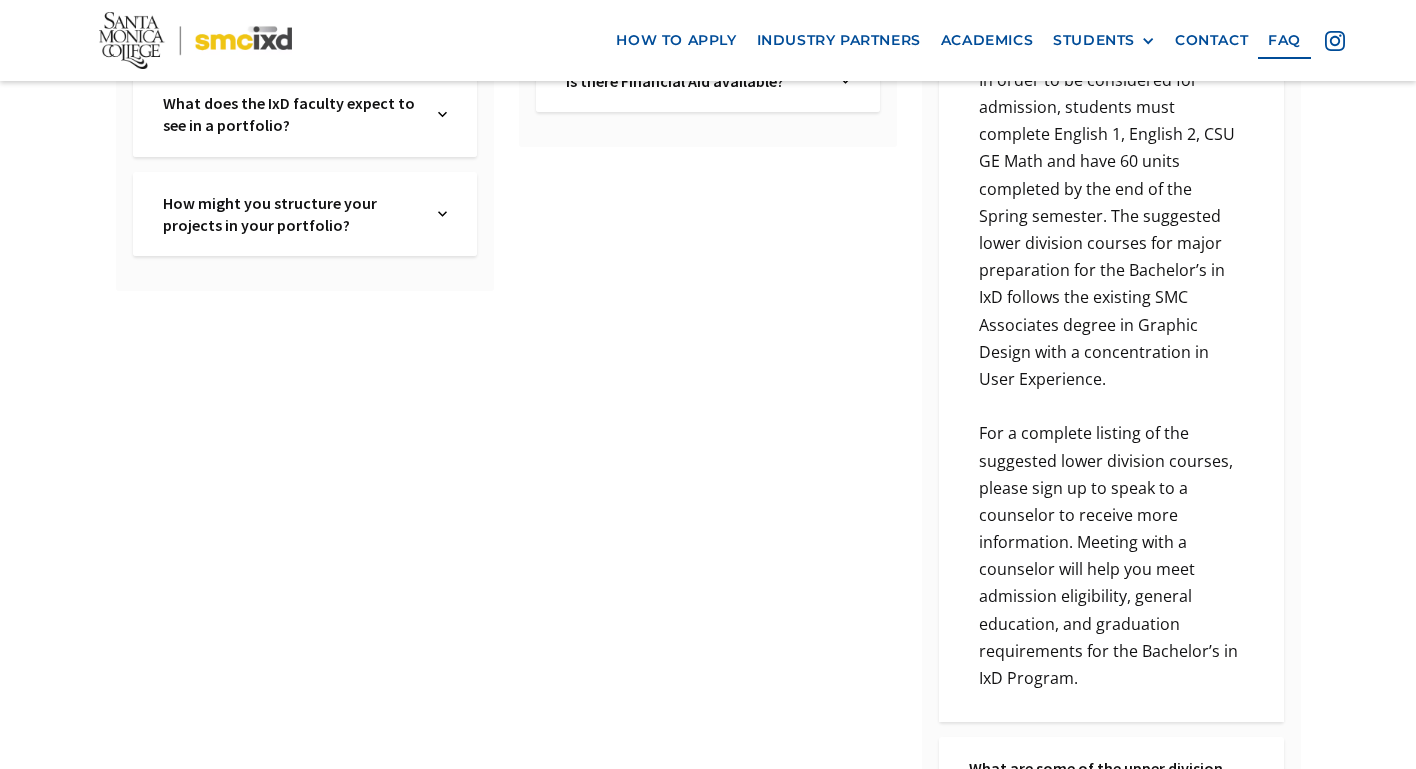 scroll, scrollTop: 3437, scrollLeft: 0, axis: vertical 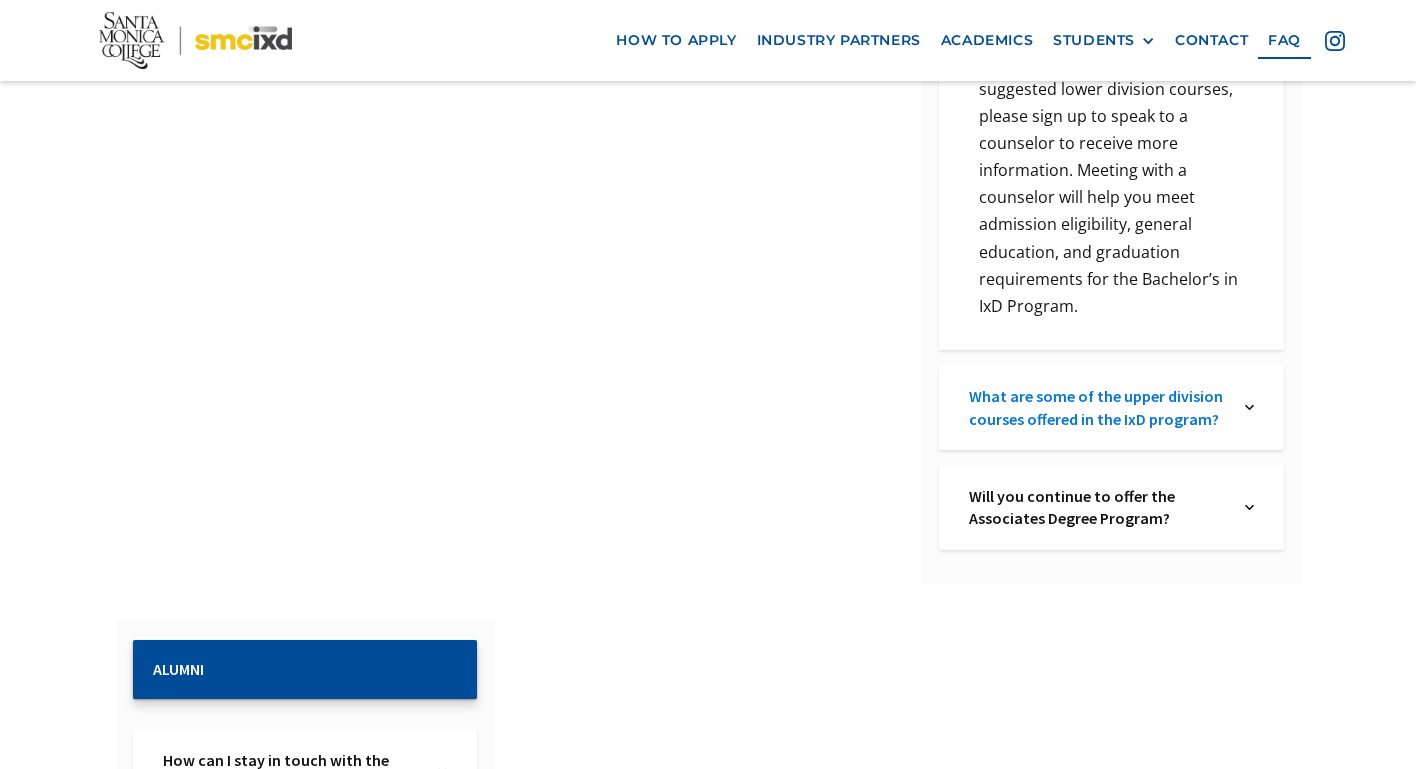 click on "What are some of the upper division courses offered in the IxD program?" at bounding box center [1097, 407] 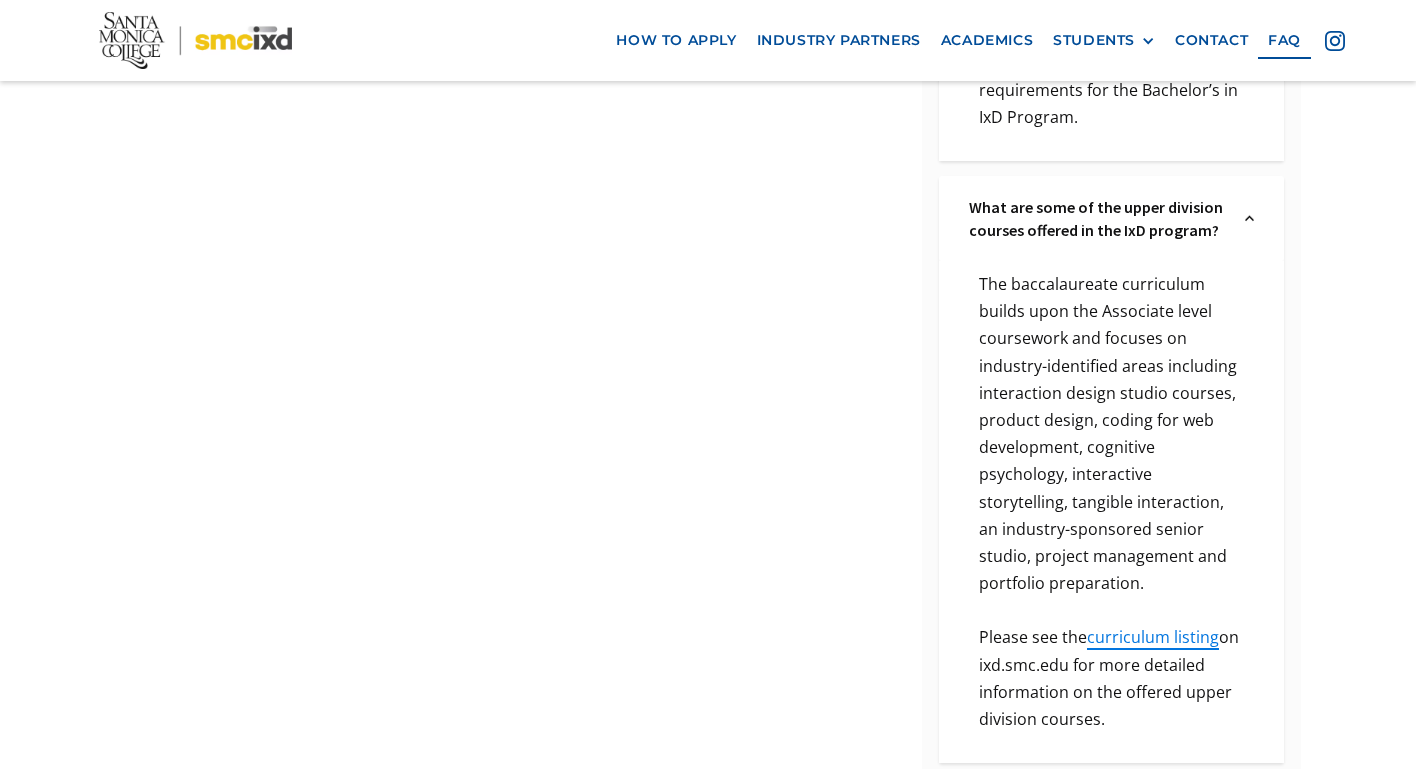 scroll, scrollTop: 3879, scrollLeft: 0, axis: vertical 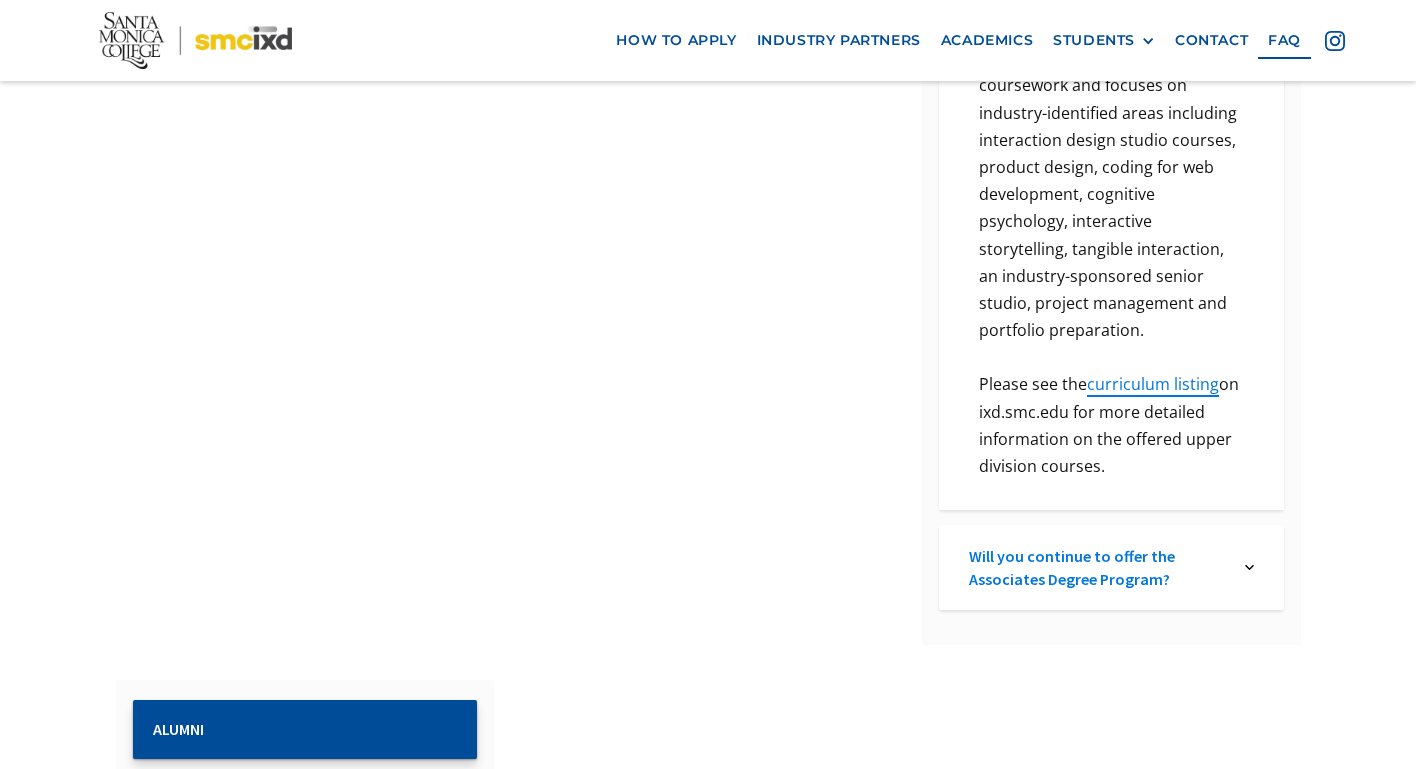click on "Will you continue to offer the Associates Degree Program?" at bounding box center (1097, 567) 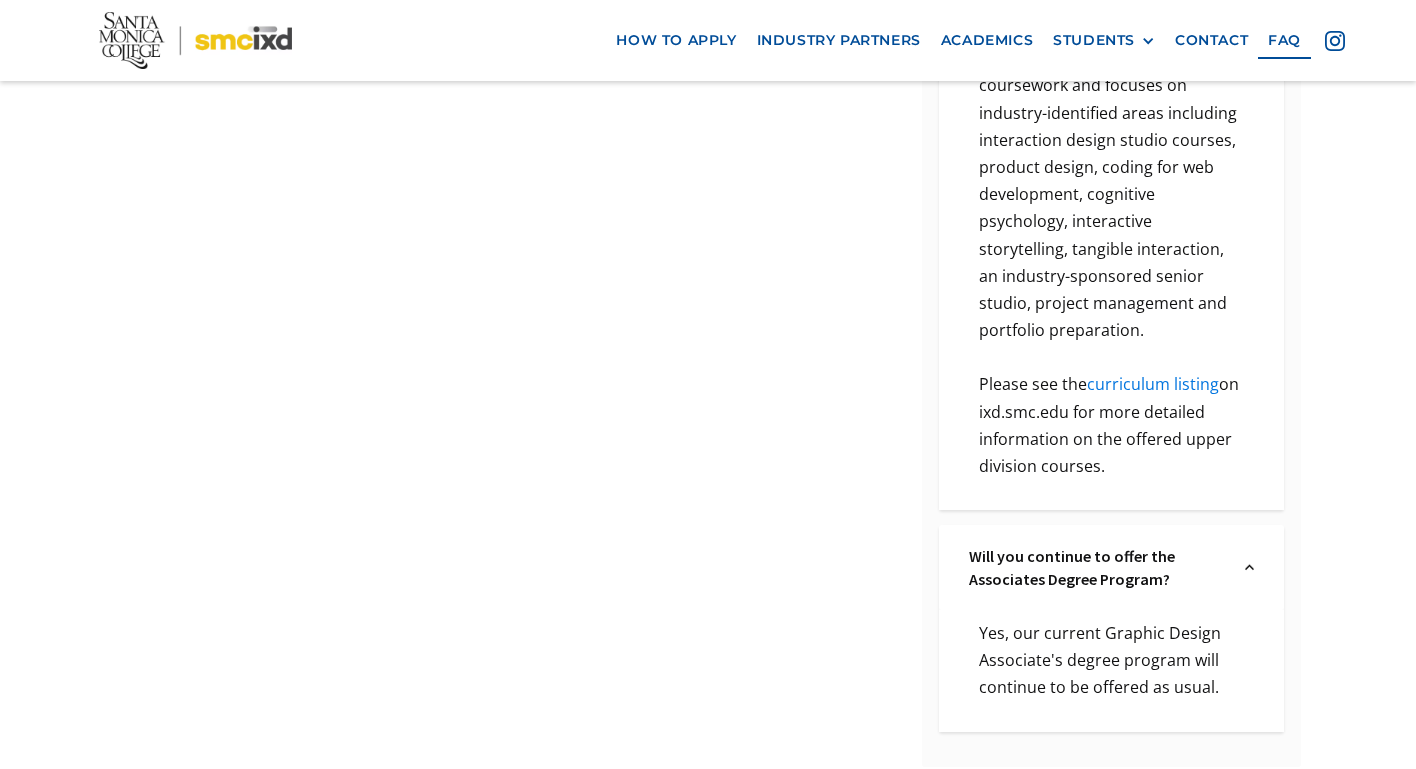 click on "curriculum listing" at bounding box center (1153, 384) 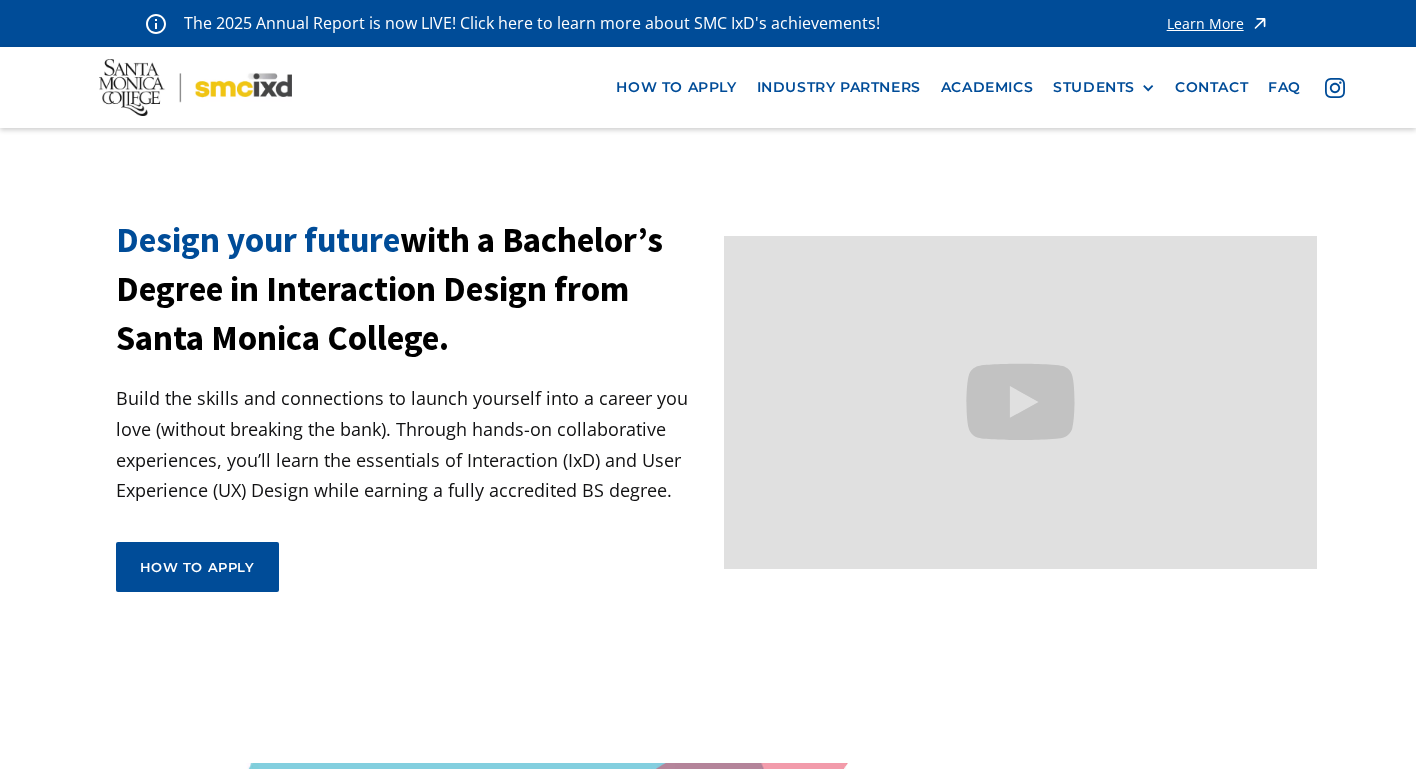 scroll, scrollTop: 0, scrollLeft: 0, axis: both 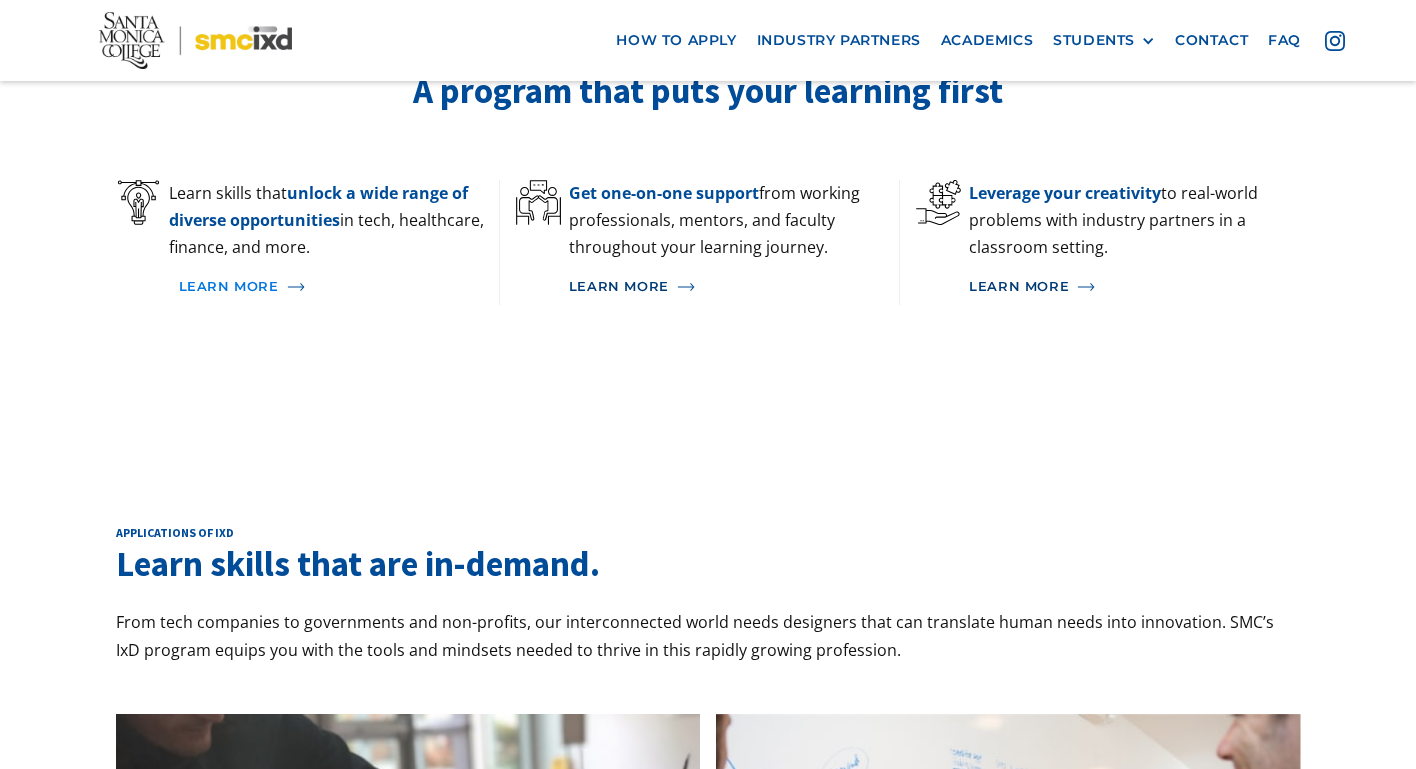 click on "Learn More" at bounding box center [229, 287] 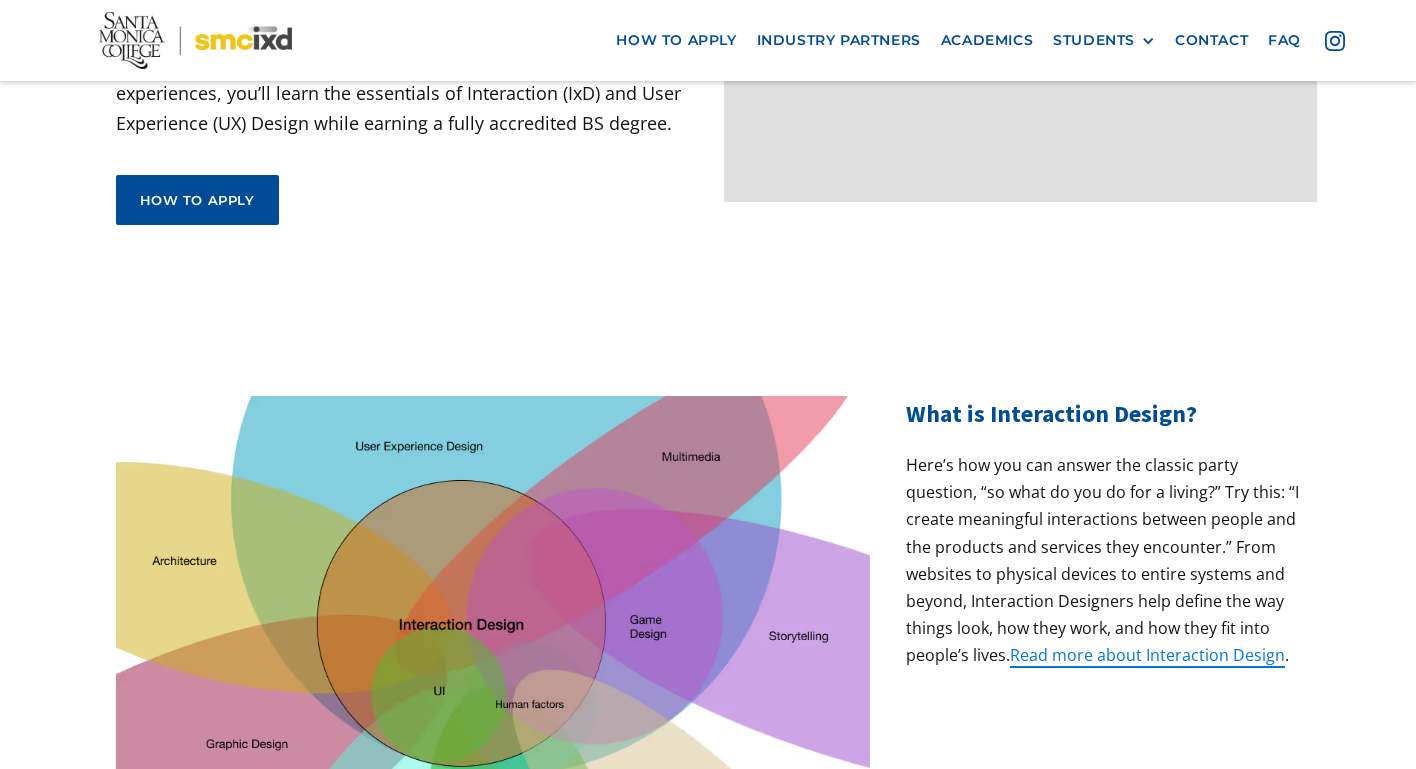 scroll, scrollTop: 0, scrollLeft: 0, axis: both 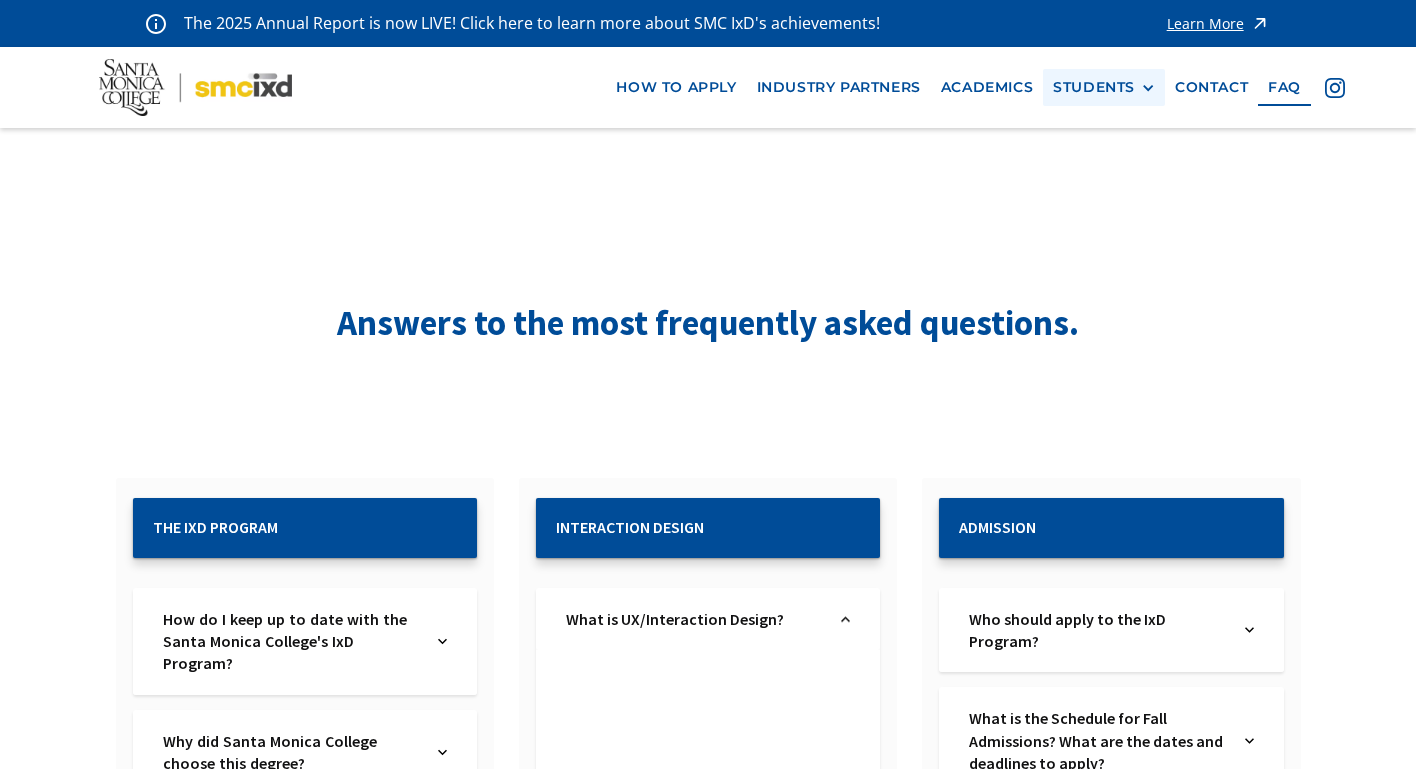 click on "STUDENTS" at bounding box center (1094, 87) 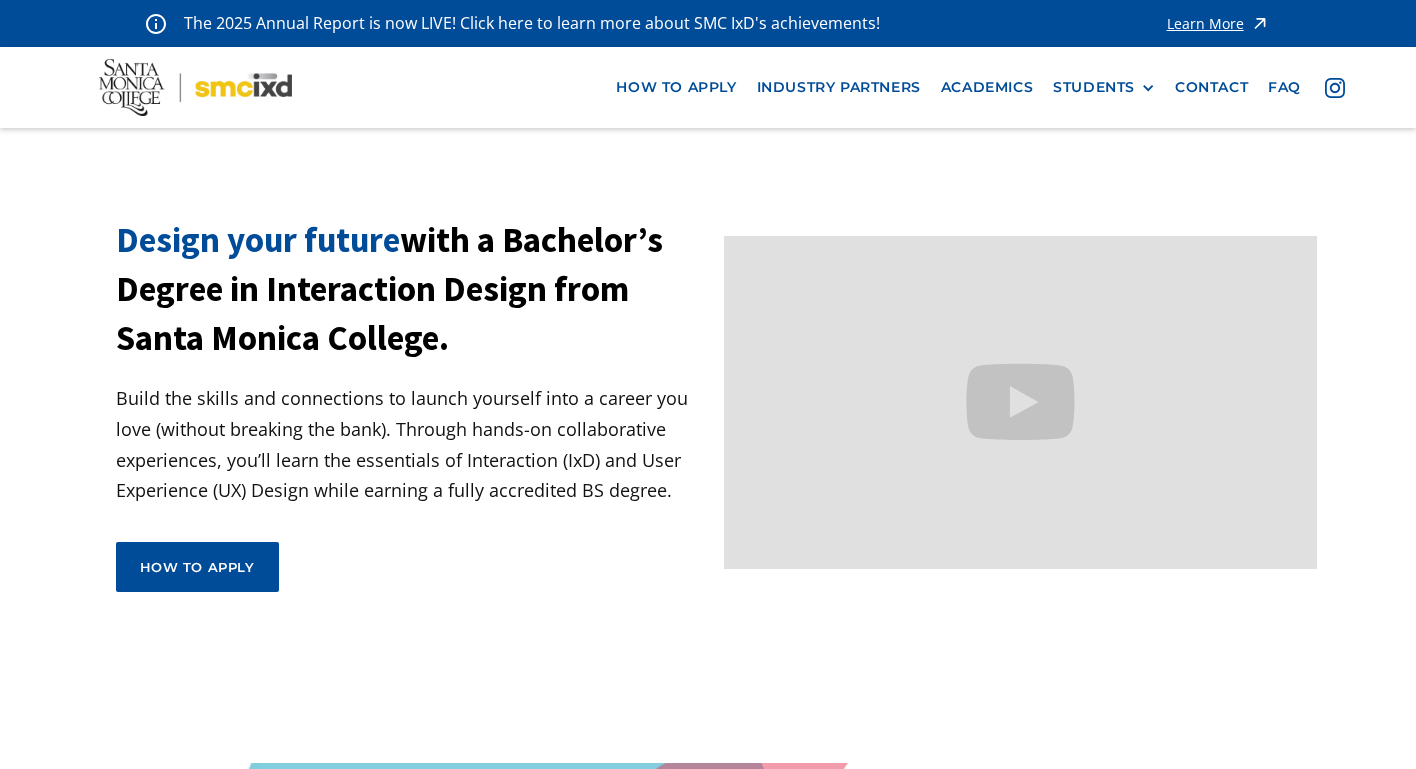 scroll, scrollTop: 413, scrollLeft: 0, axis: vertical 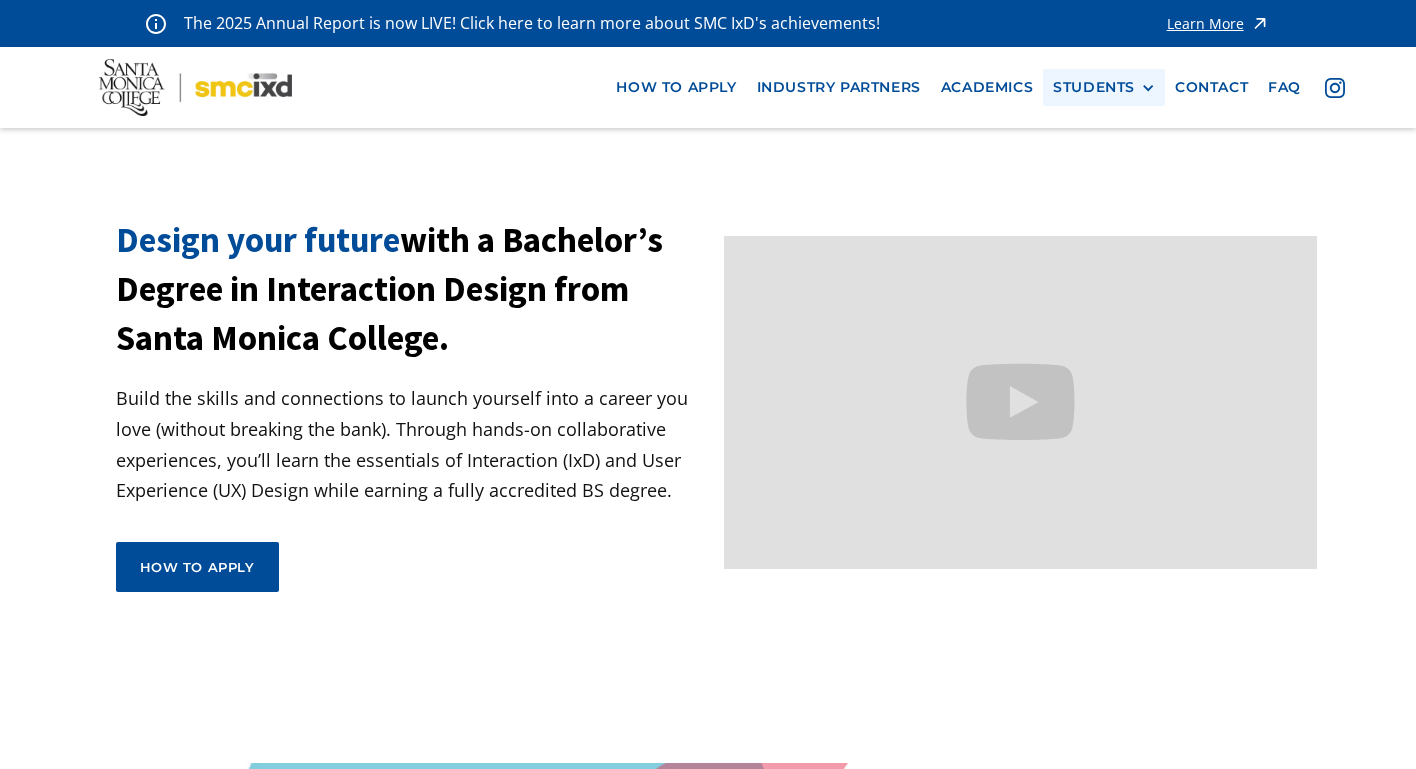 click on "STUDENTS" at bounding box center (1094, 87) 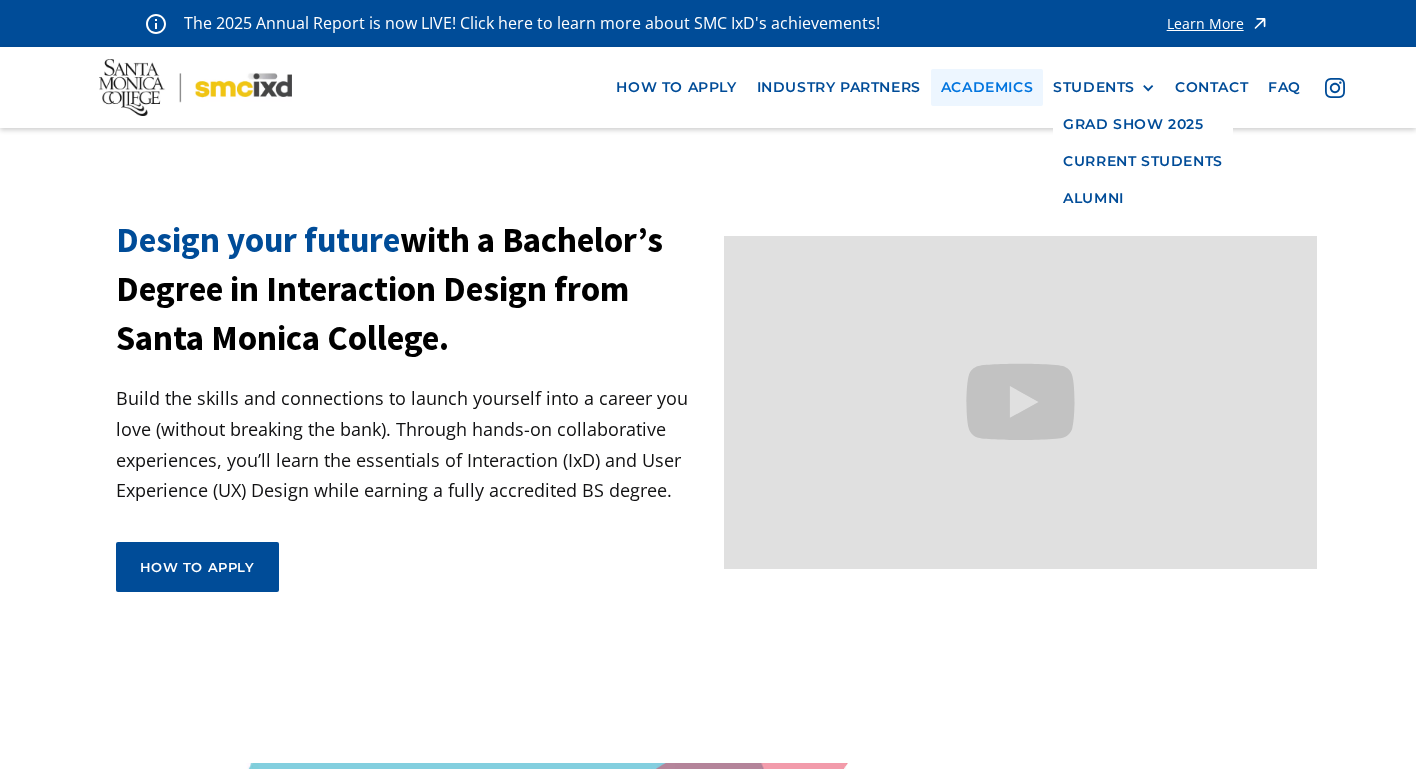 click on "Academics" at bounding box center (987, 87) 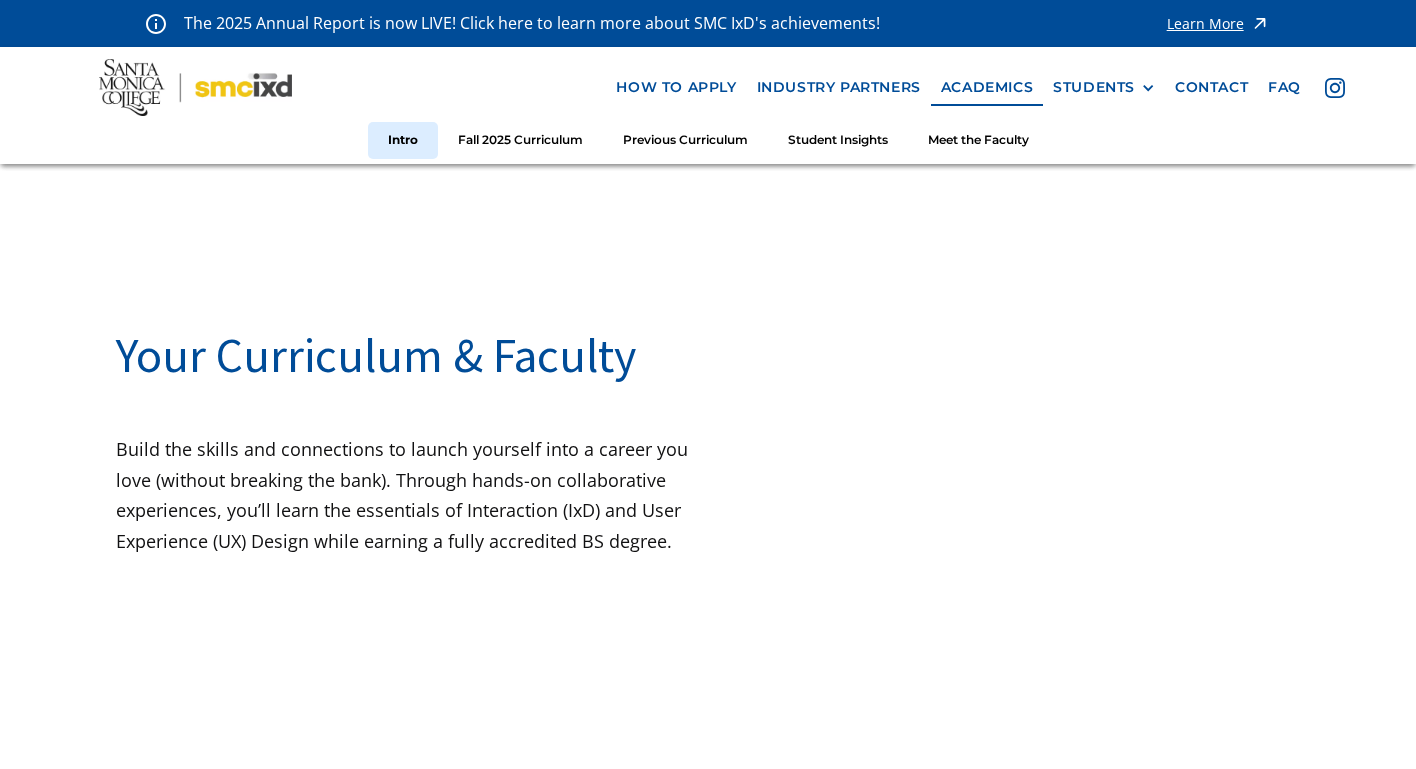 scroll, scrollTop: 0, scrollLeft: 0, axis: both 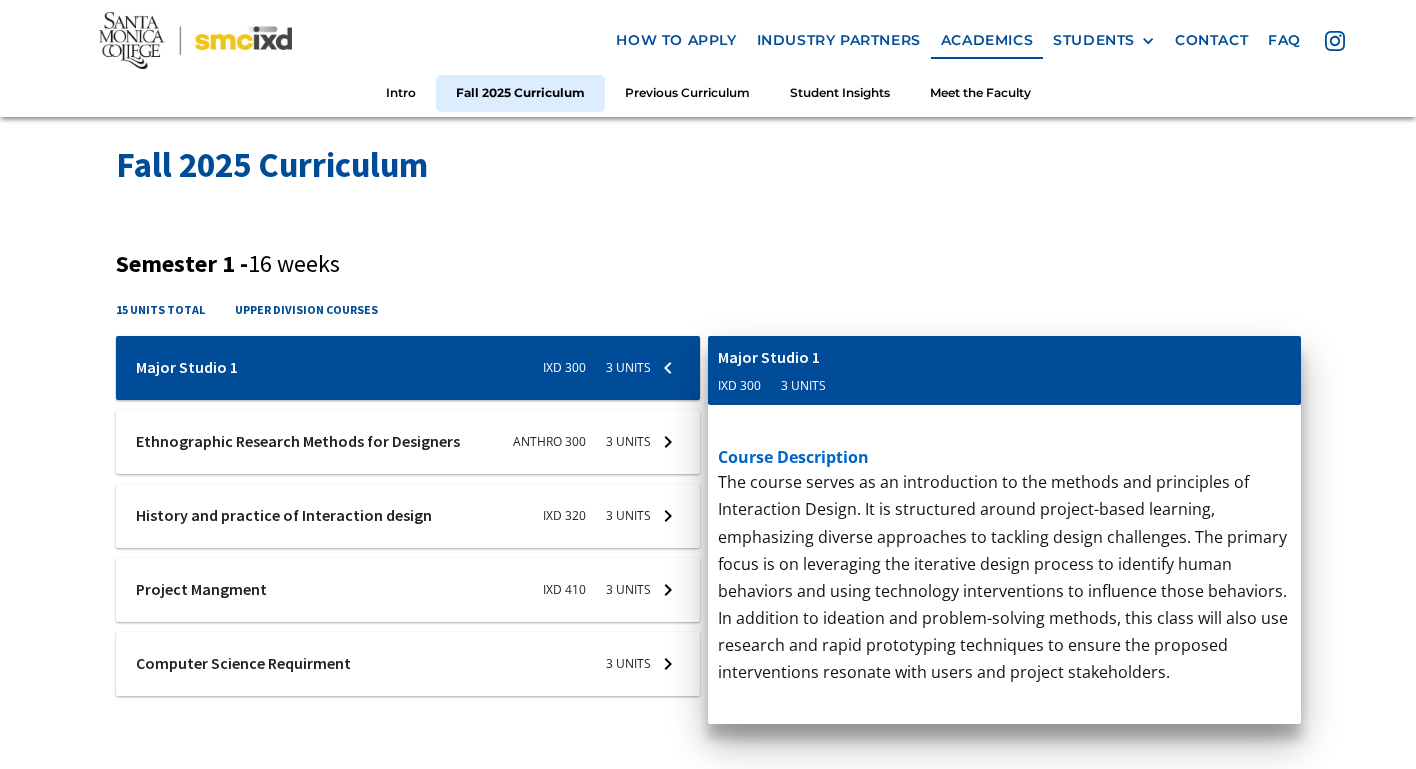 click at bounding box center (408, 368) 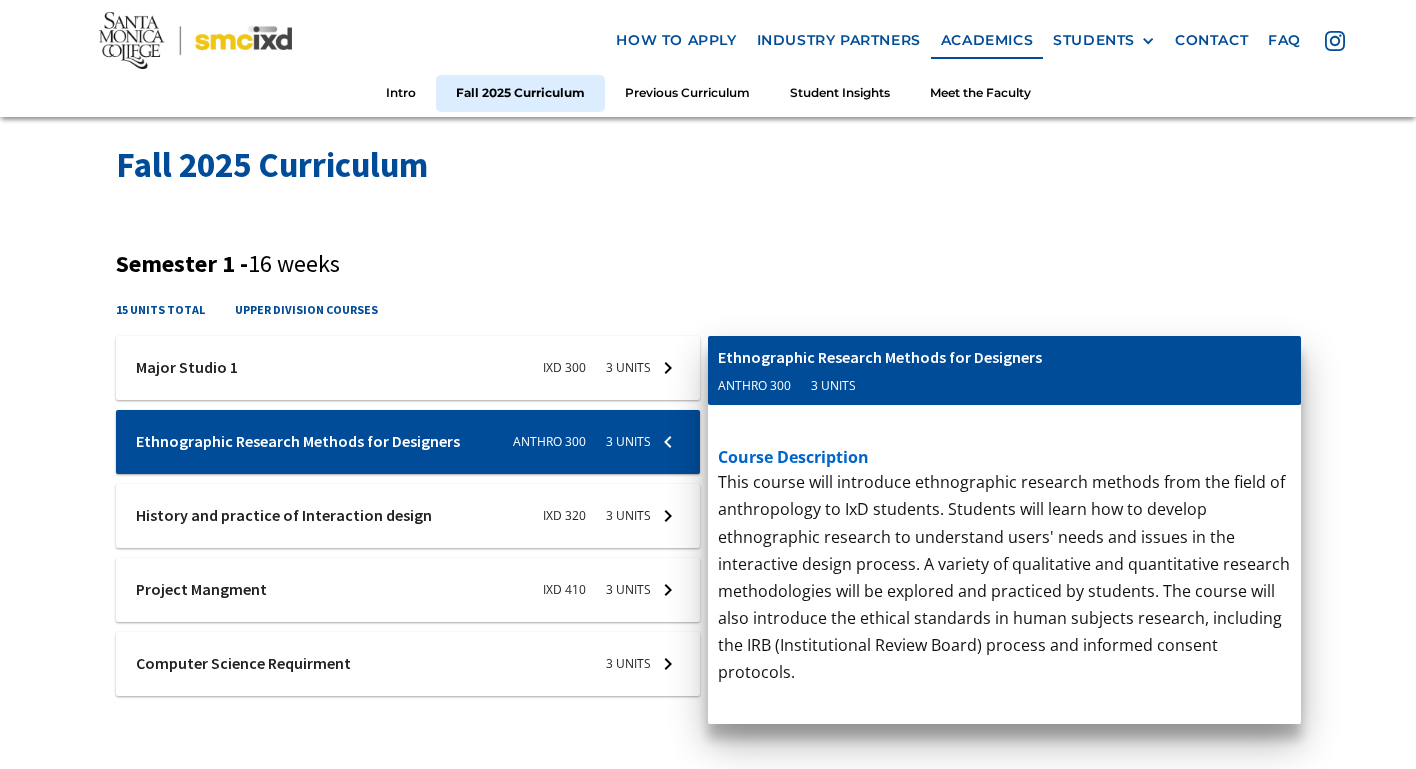 click at bounding box center (408, 368) 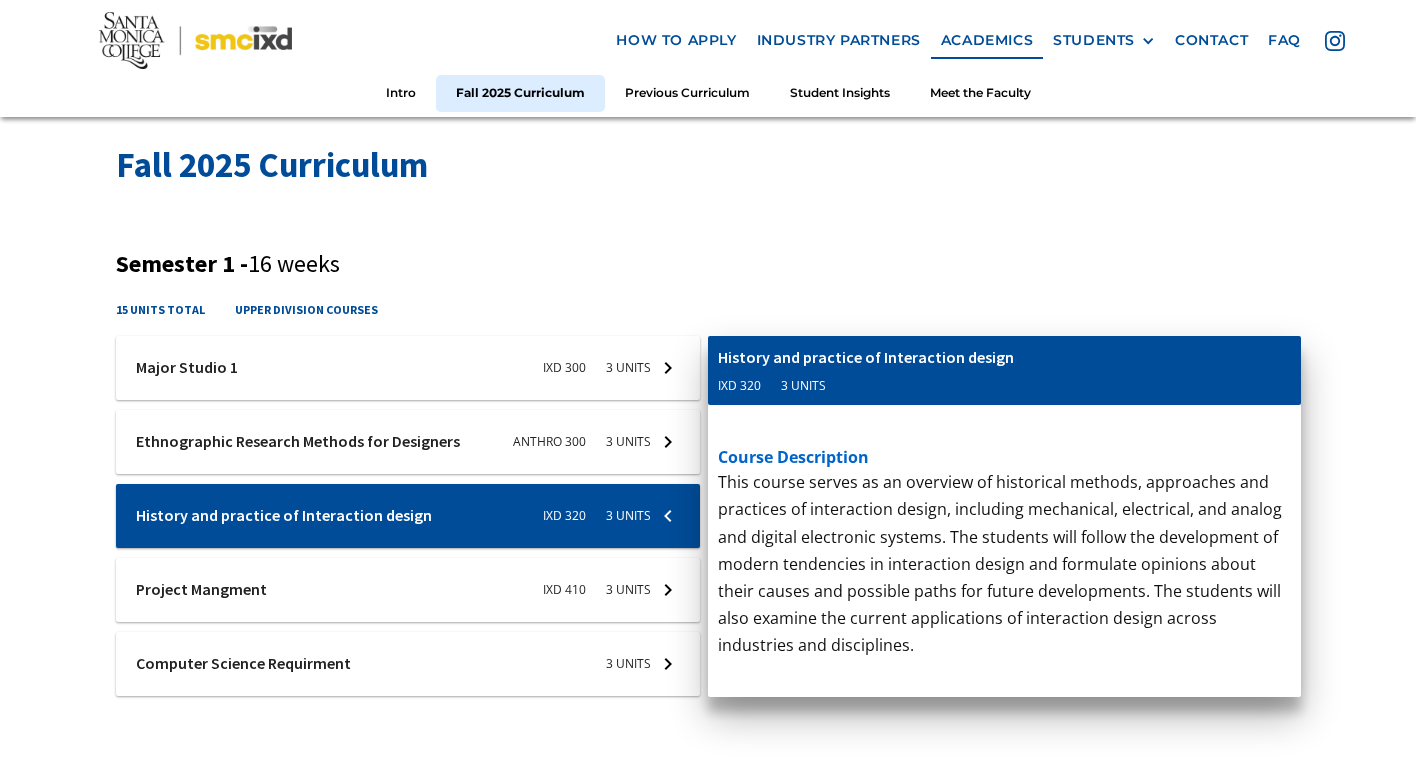 click at bounding box center (408, 368) 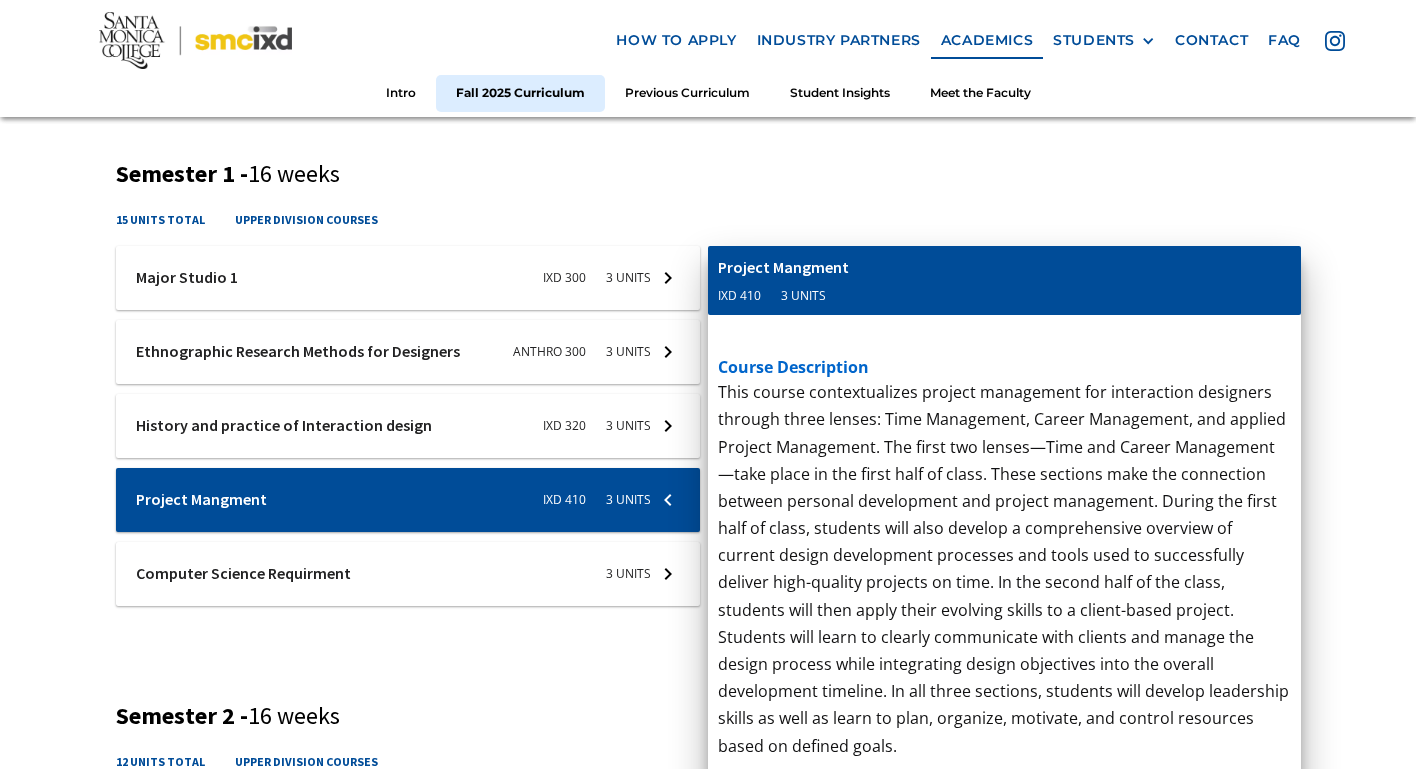 scroll, scrollTop: 811, scrollLeft: 0, axis: vertical 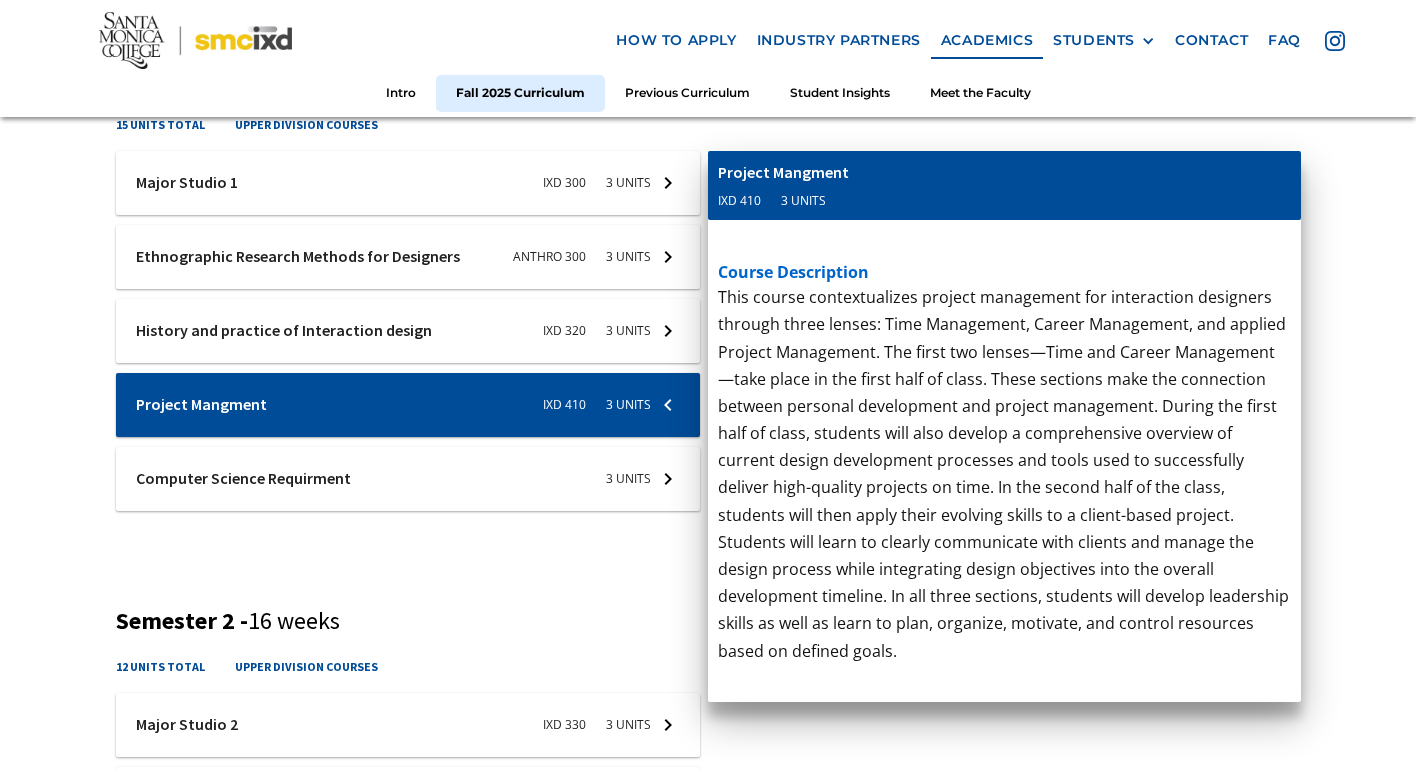 click at bounding box center [408, 183] 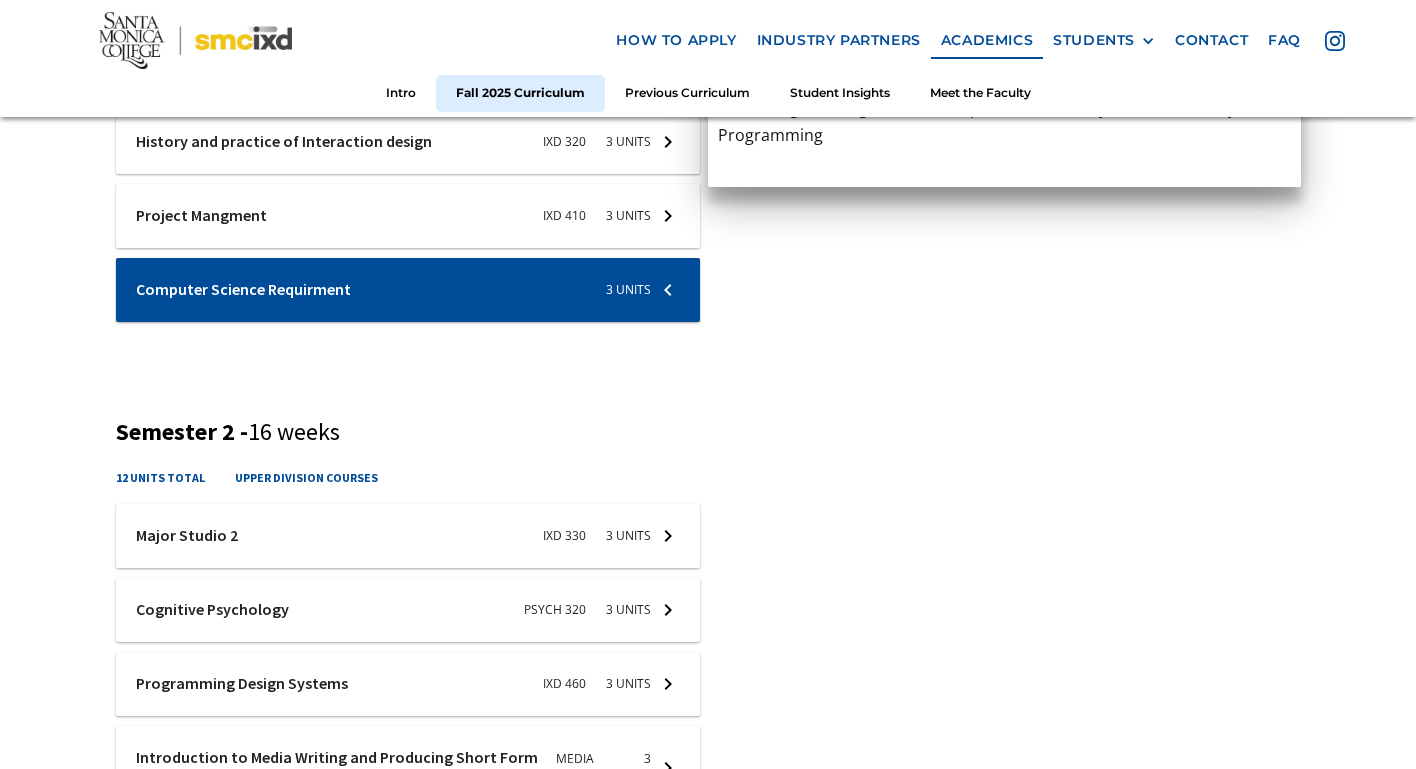 scroll, scrollTop: 1026, scrollLeft: 0, axis: vertical 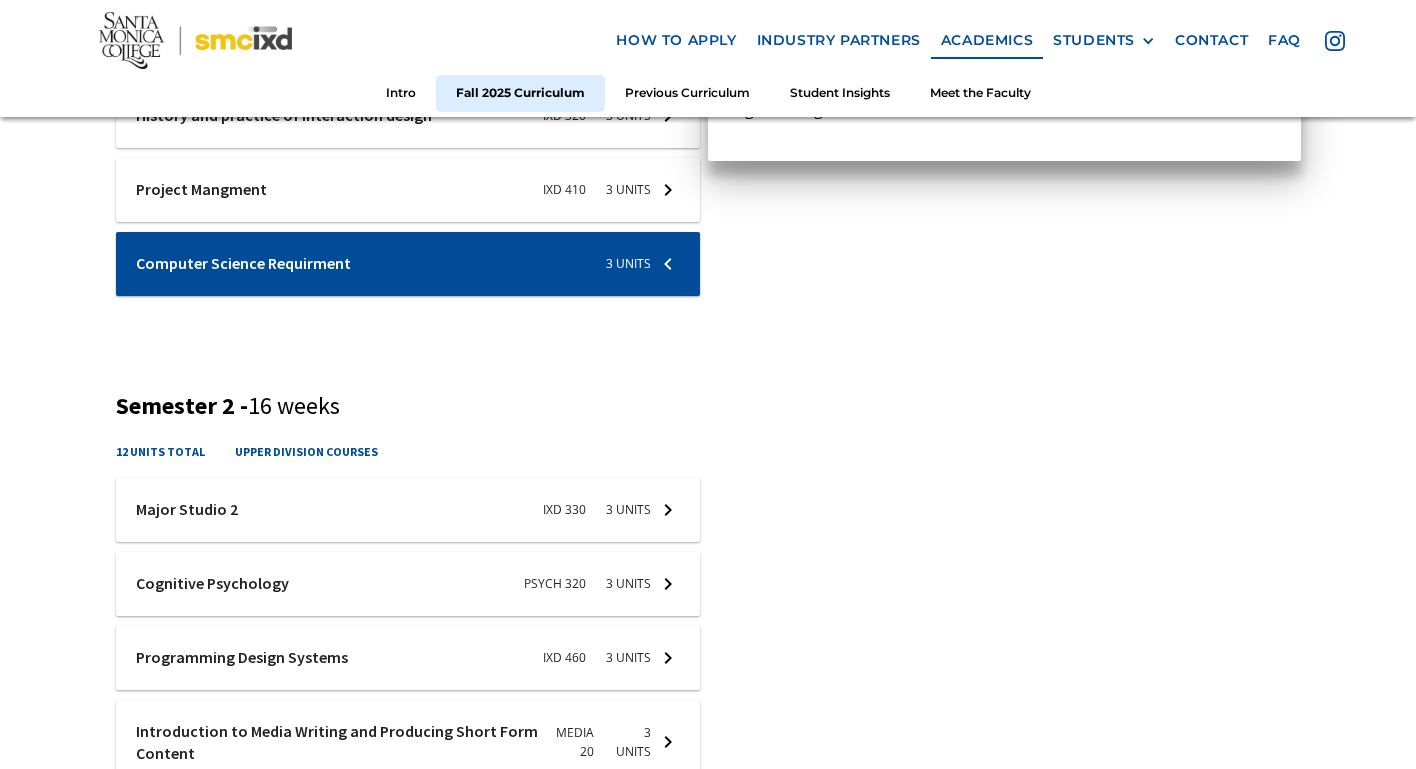 click at bounding box center [408, -32] 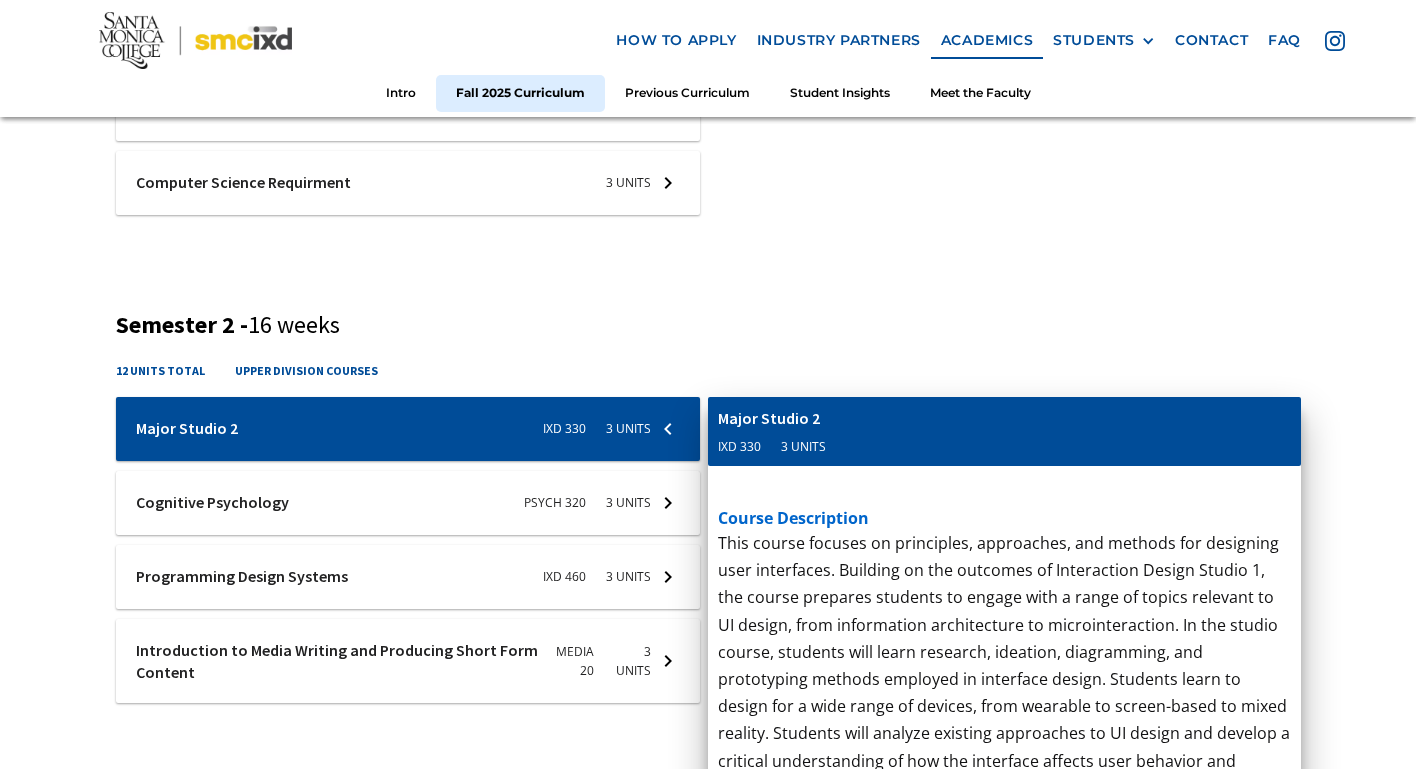 scroll, scrollTop: 1362, scrollLeft: 0, axis: vertical 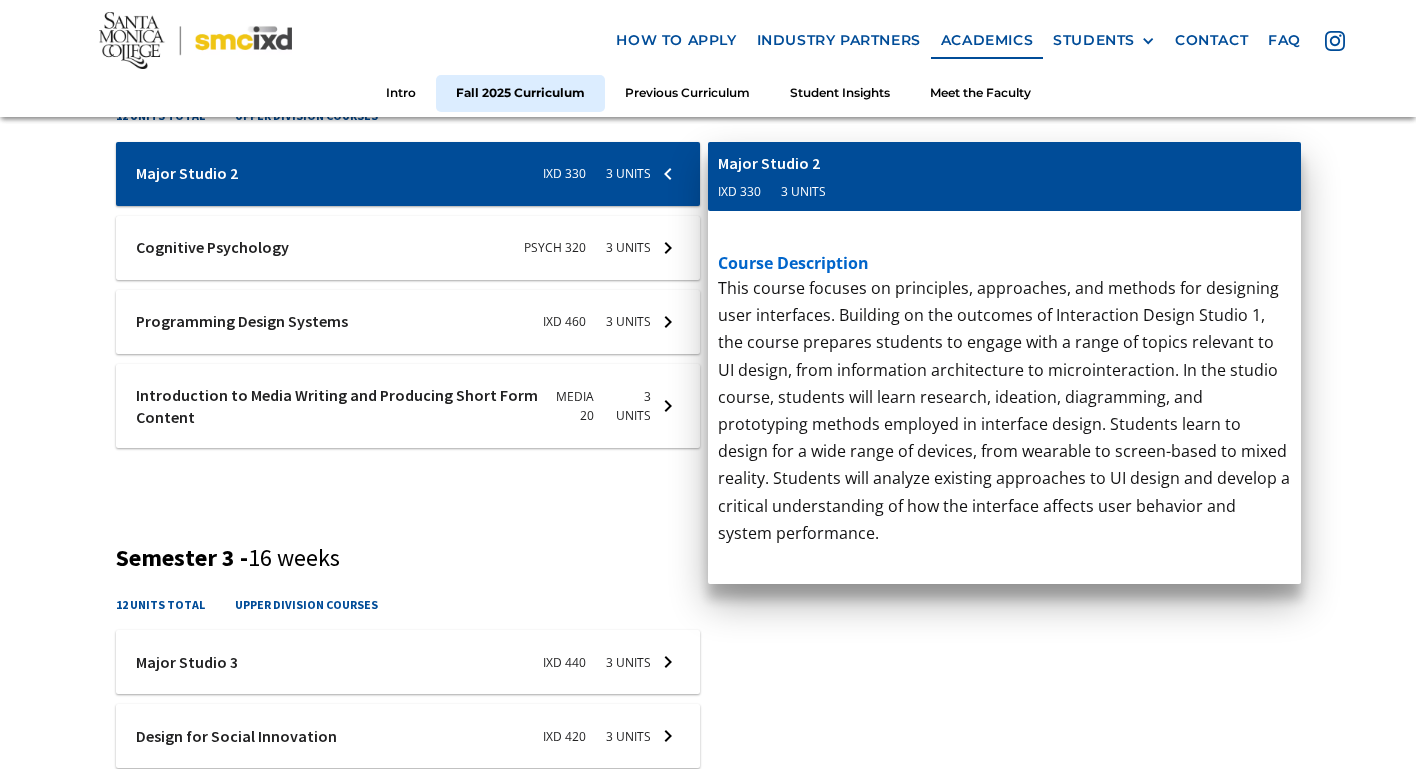 click at bounding box center [408, -368] 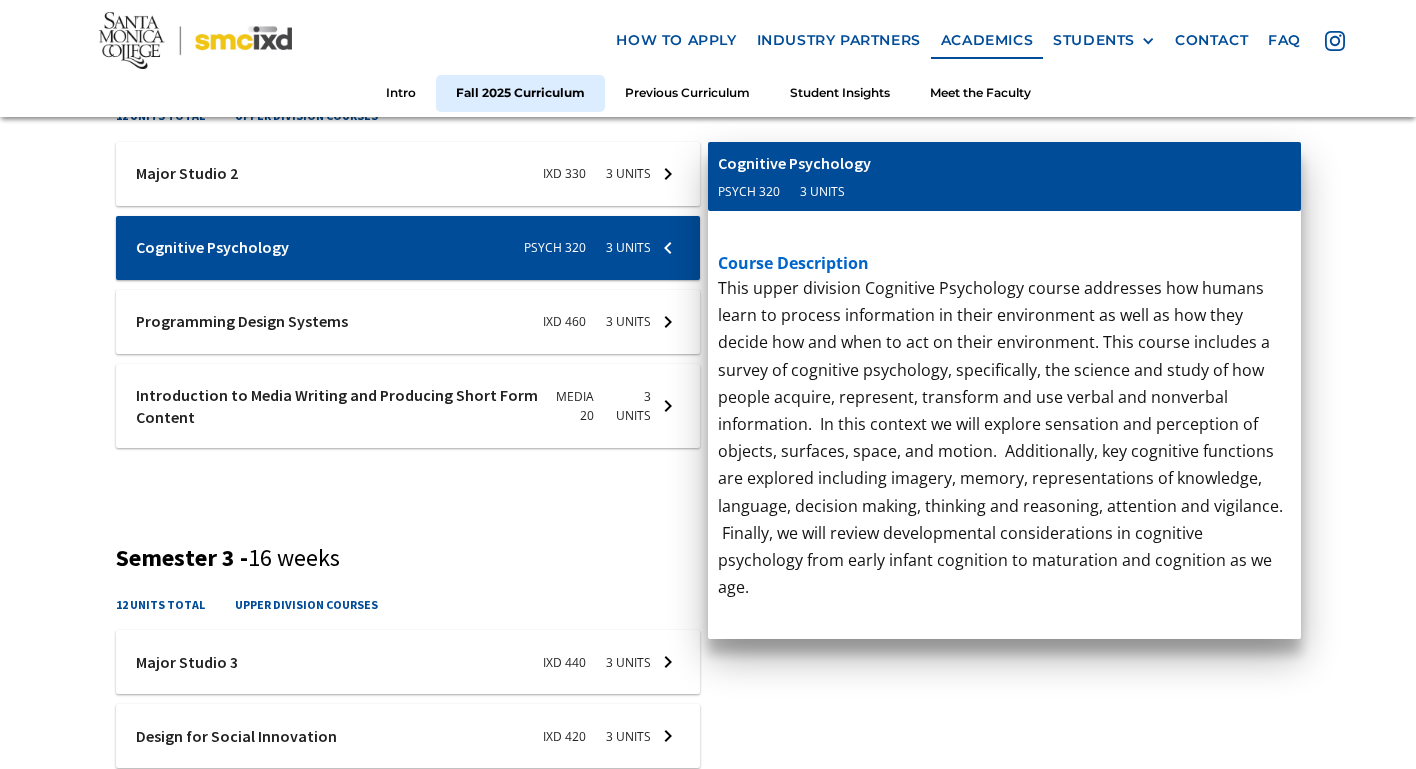 click at bounding box center (408, -368) 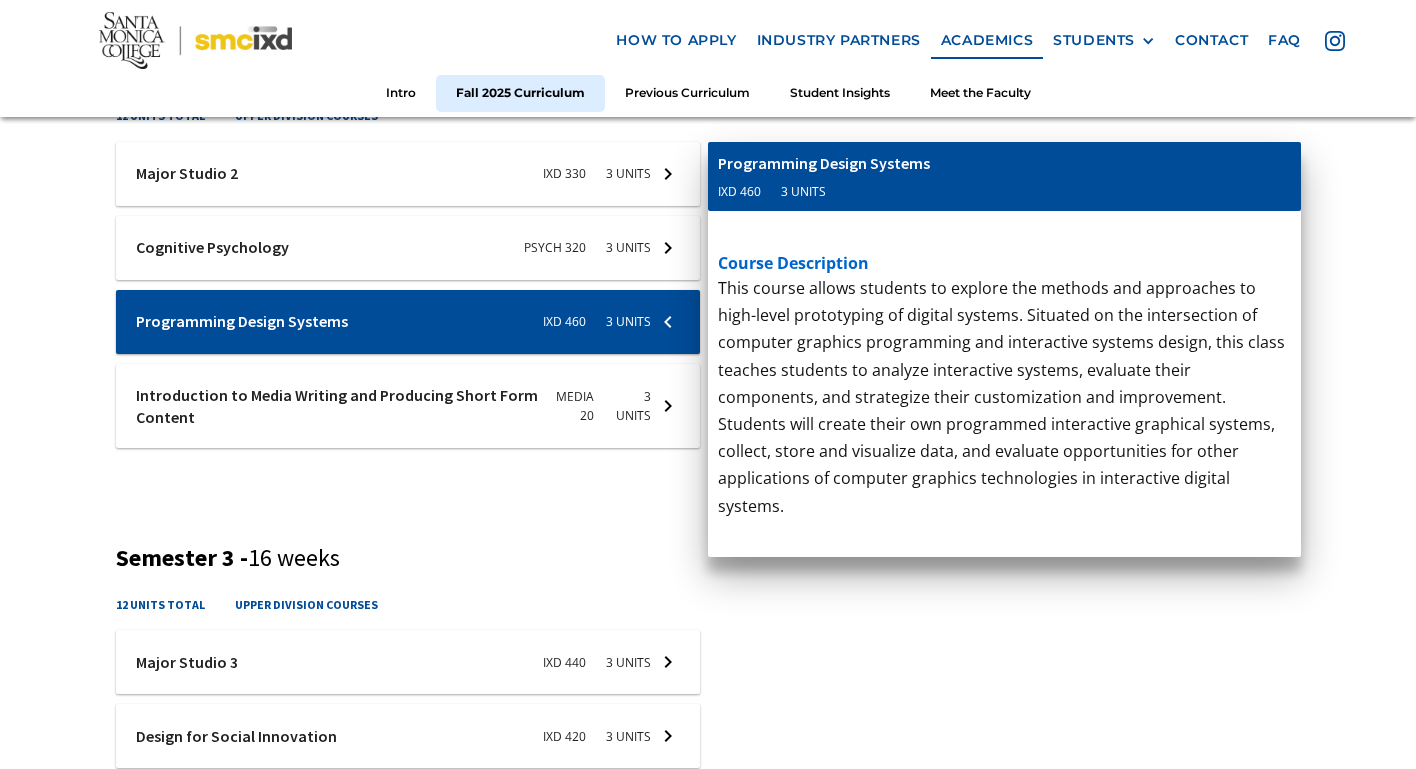 click at bounding box center [408, -368] 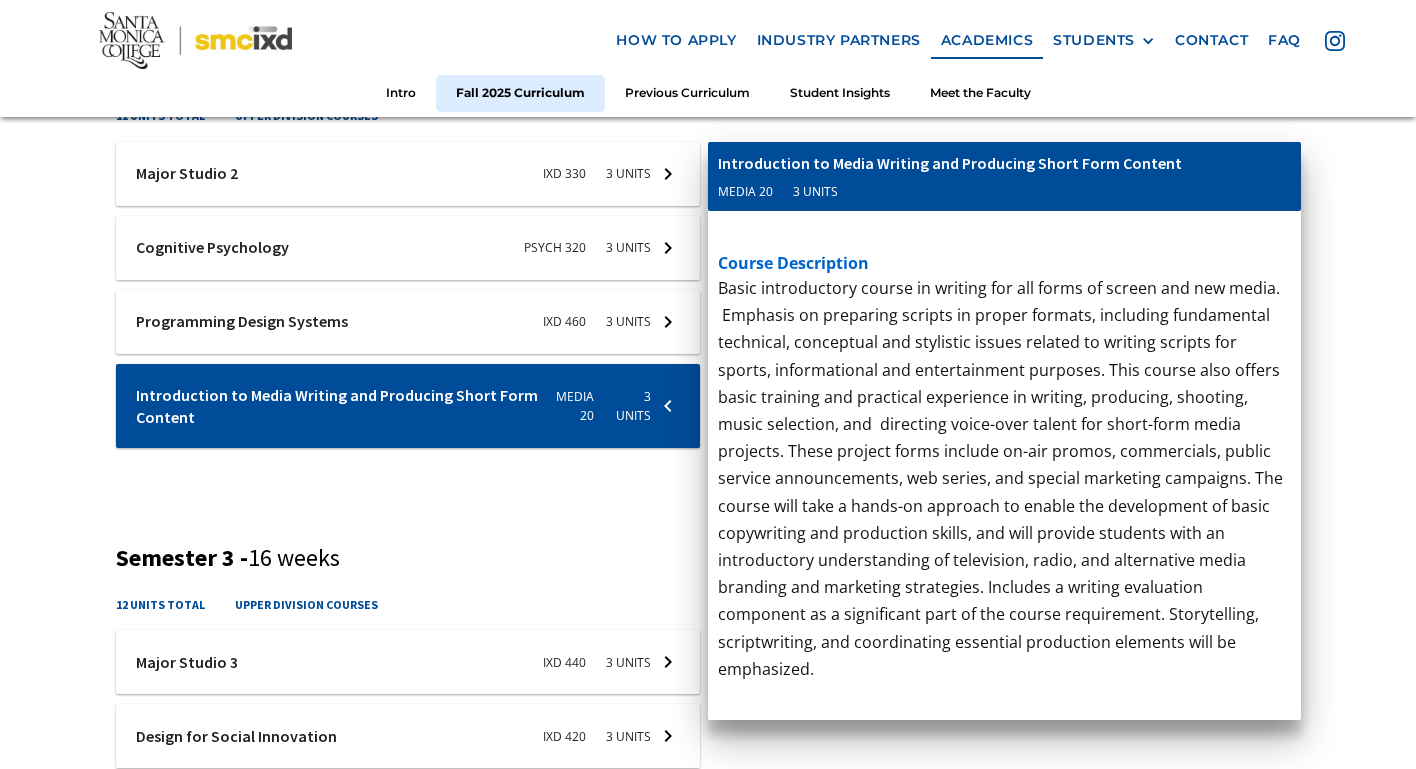 scroll, scrollTop: 1772, scrollLeft: 0, axis: vertical 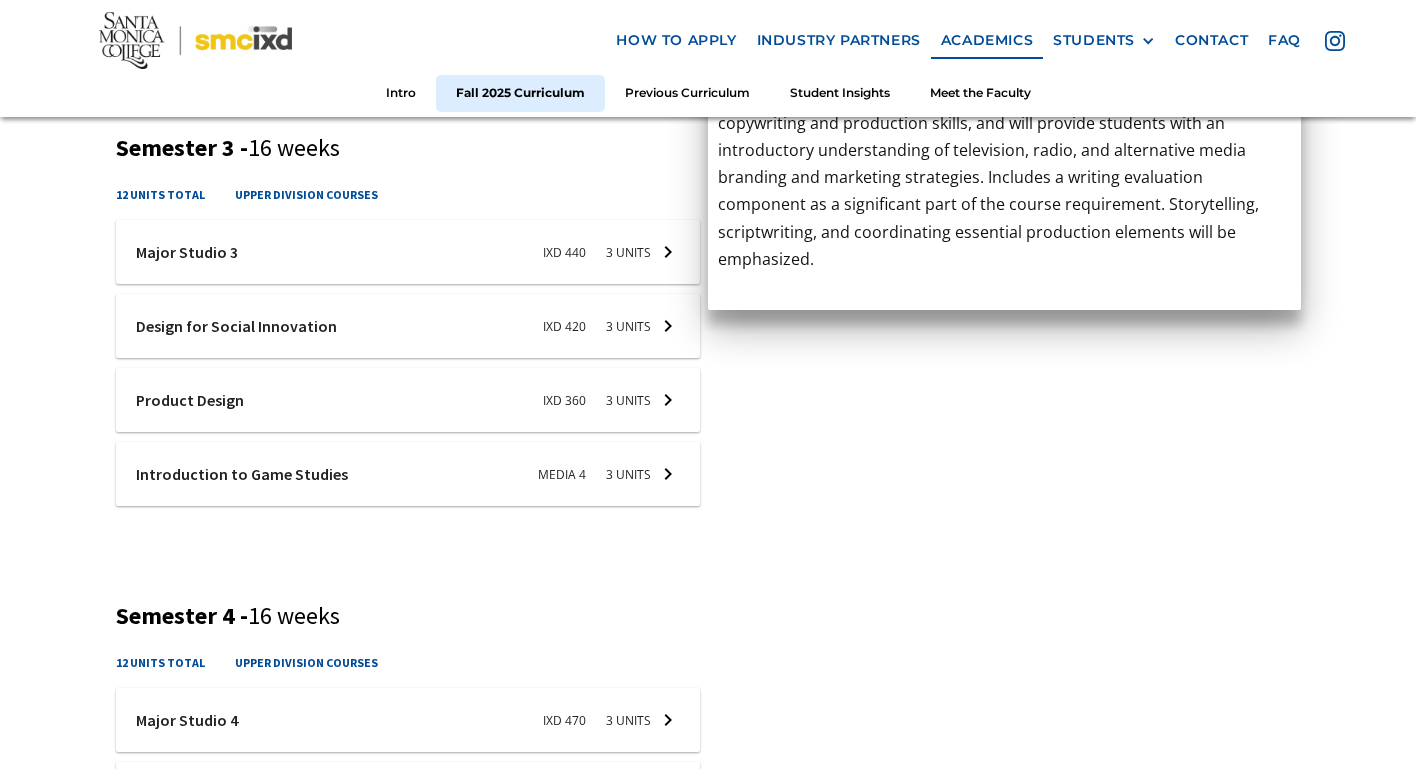 click at bounding box center (408, -778) 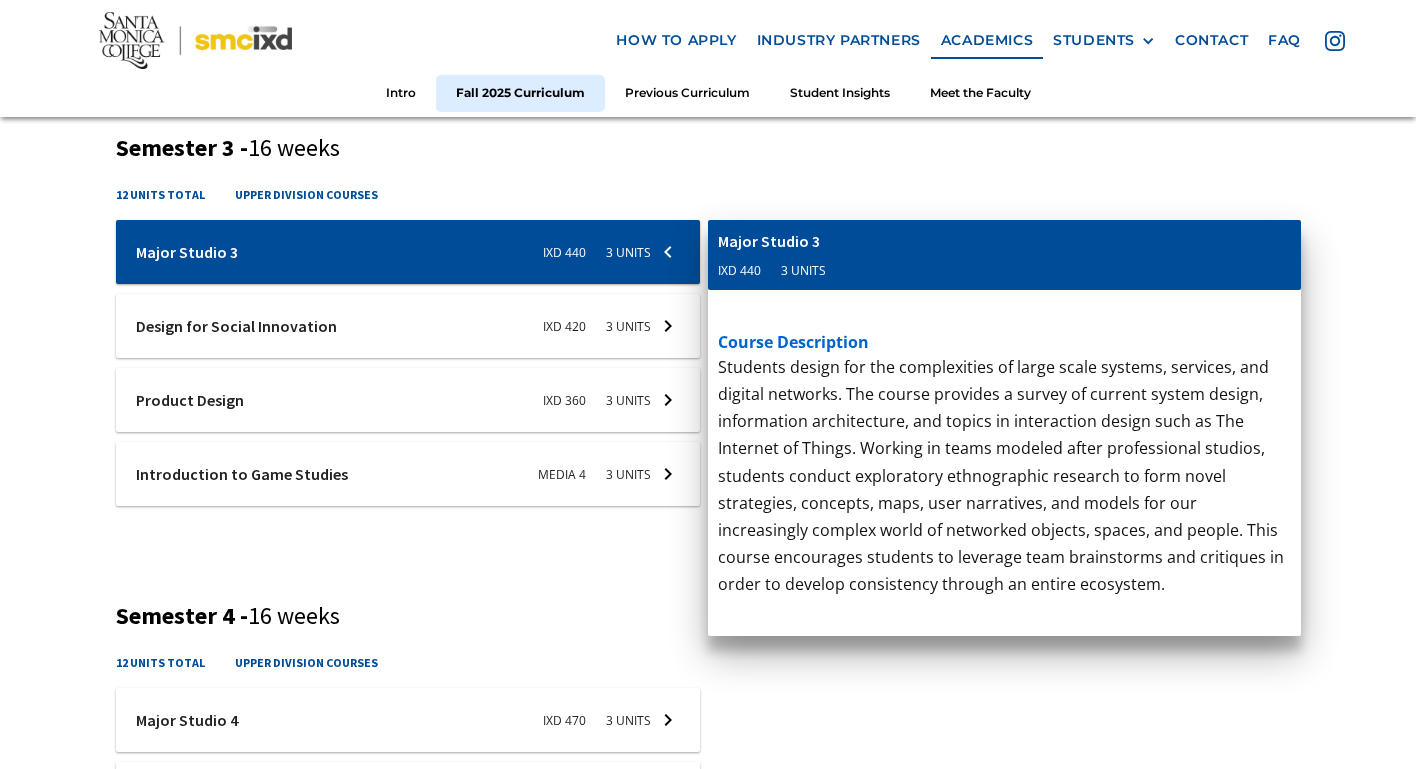click at bounding box center [408, -778] 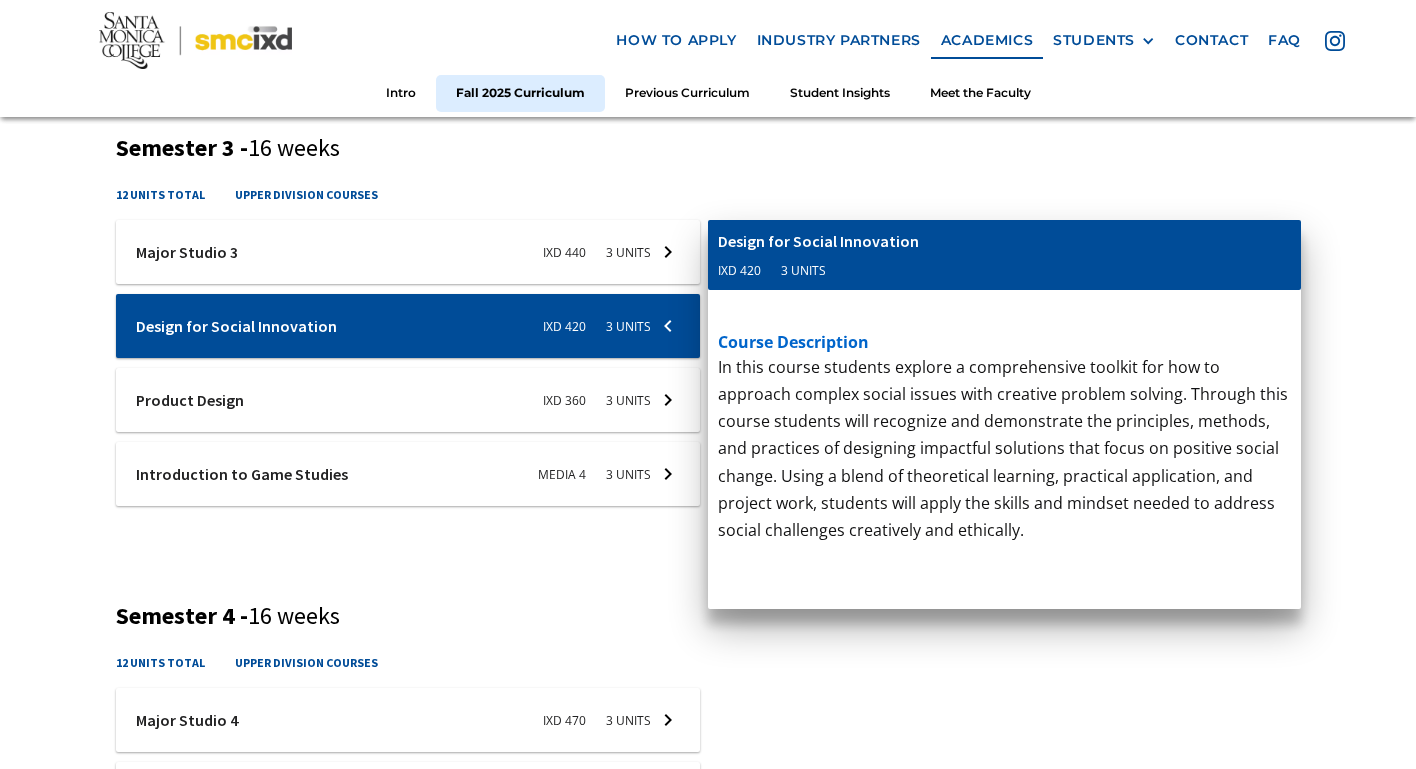 click at bounding box center (408, -778) 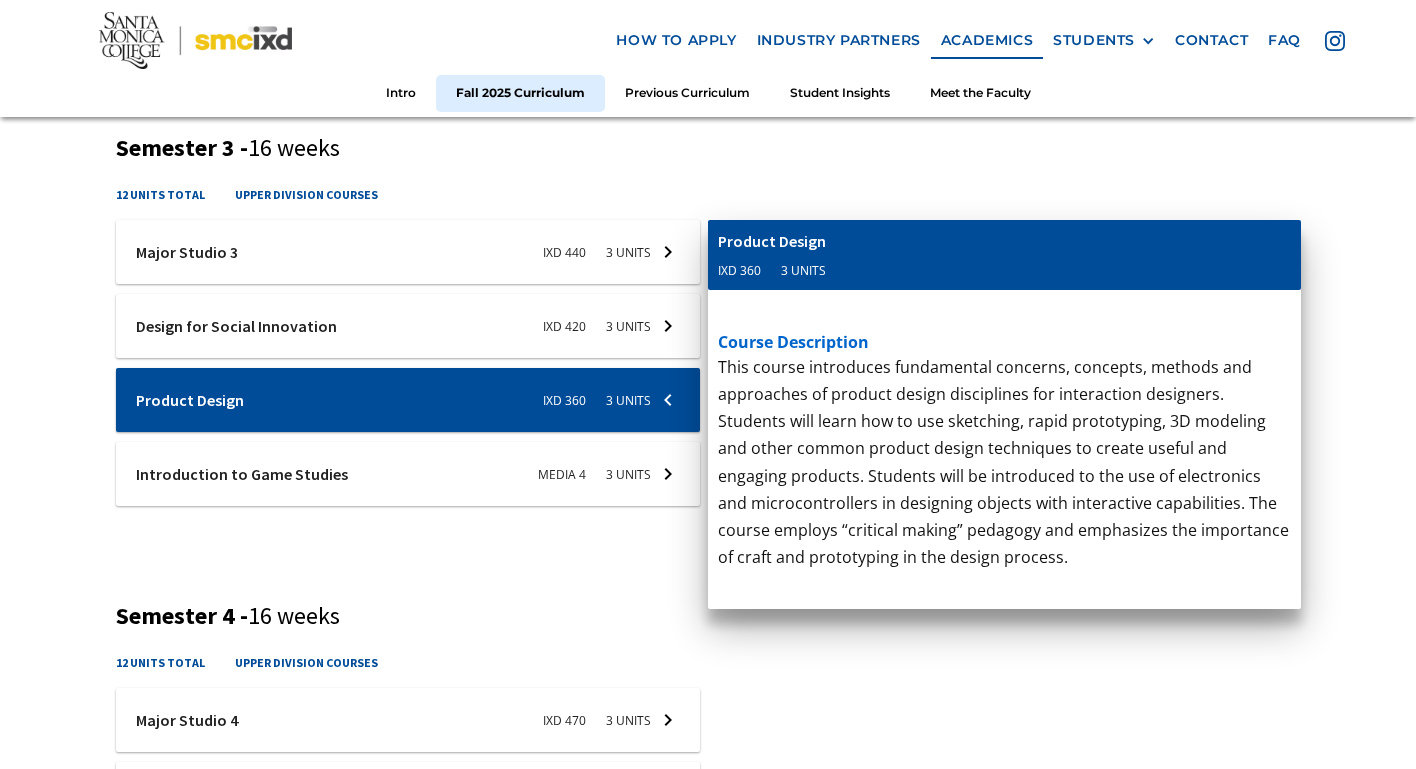 click at bounding box center (408, -778) 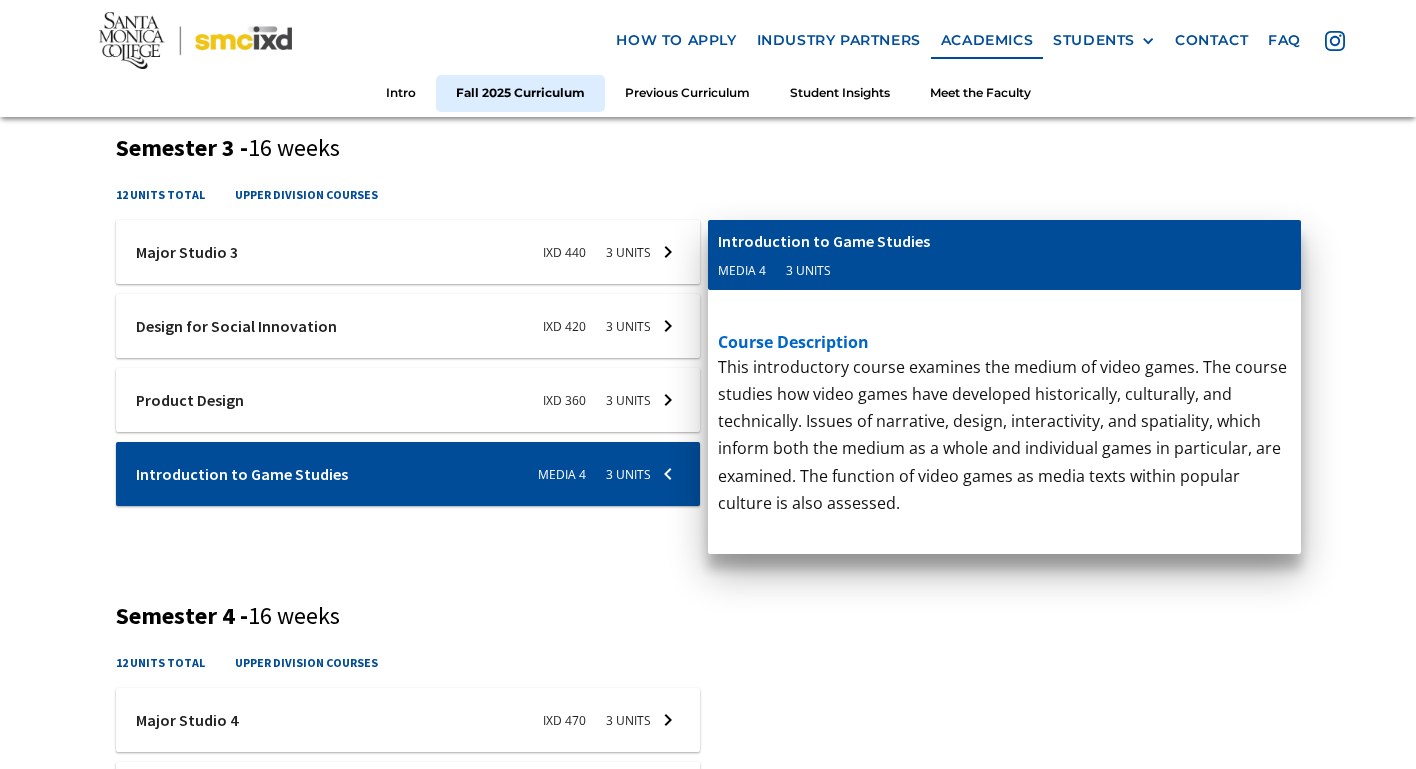 scroll, scrollTop: 2030, scrollLeft: 0, axis: vertical 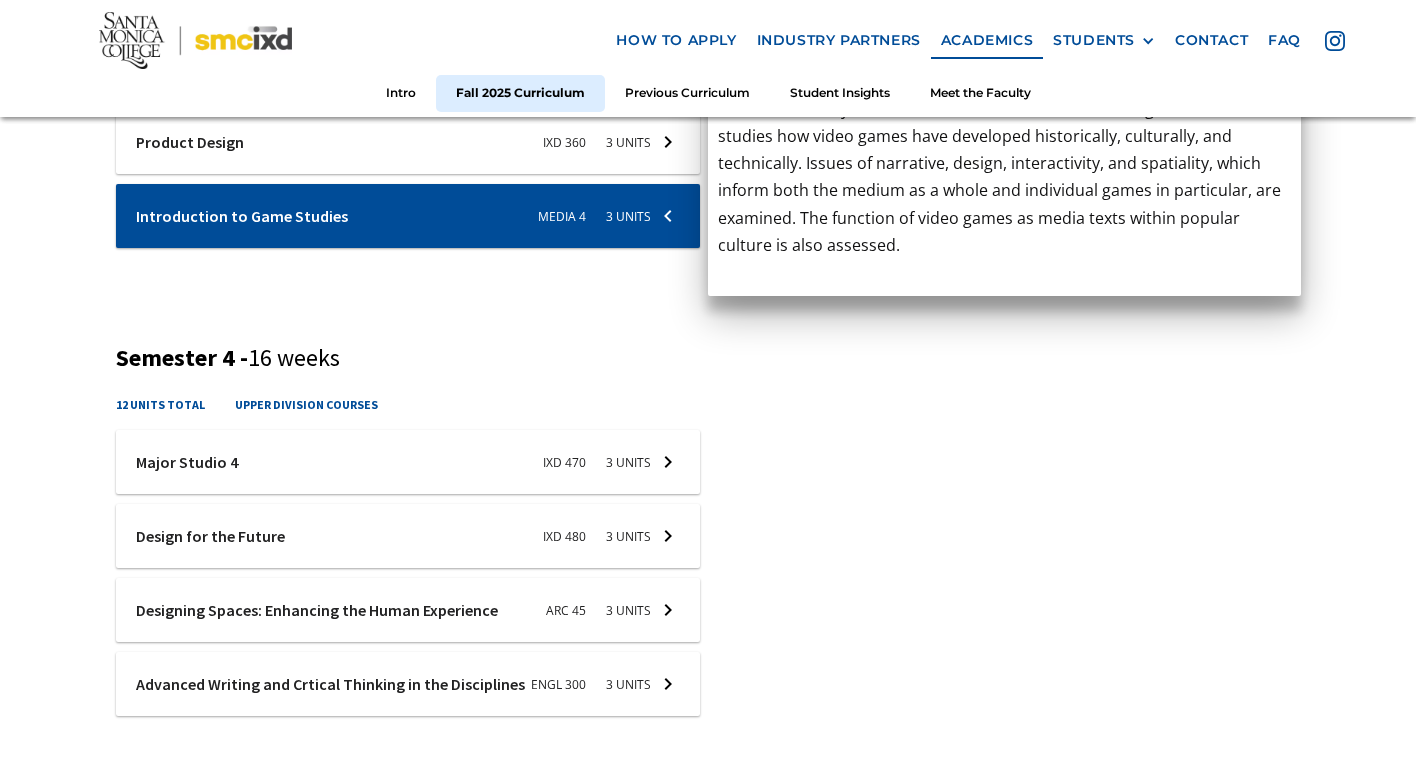 click at bounding box center (408, -1036) 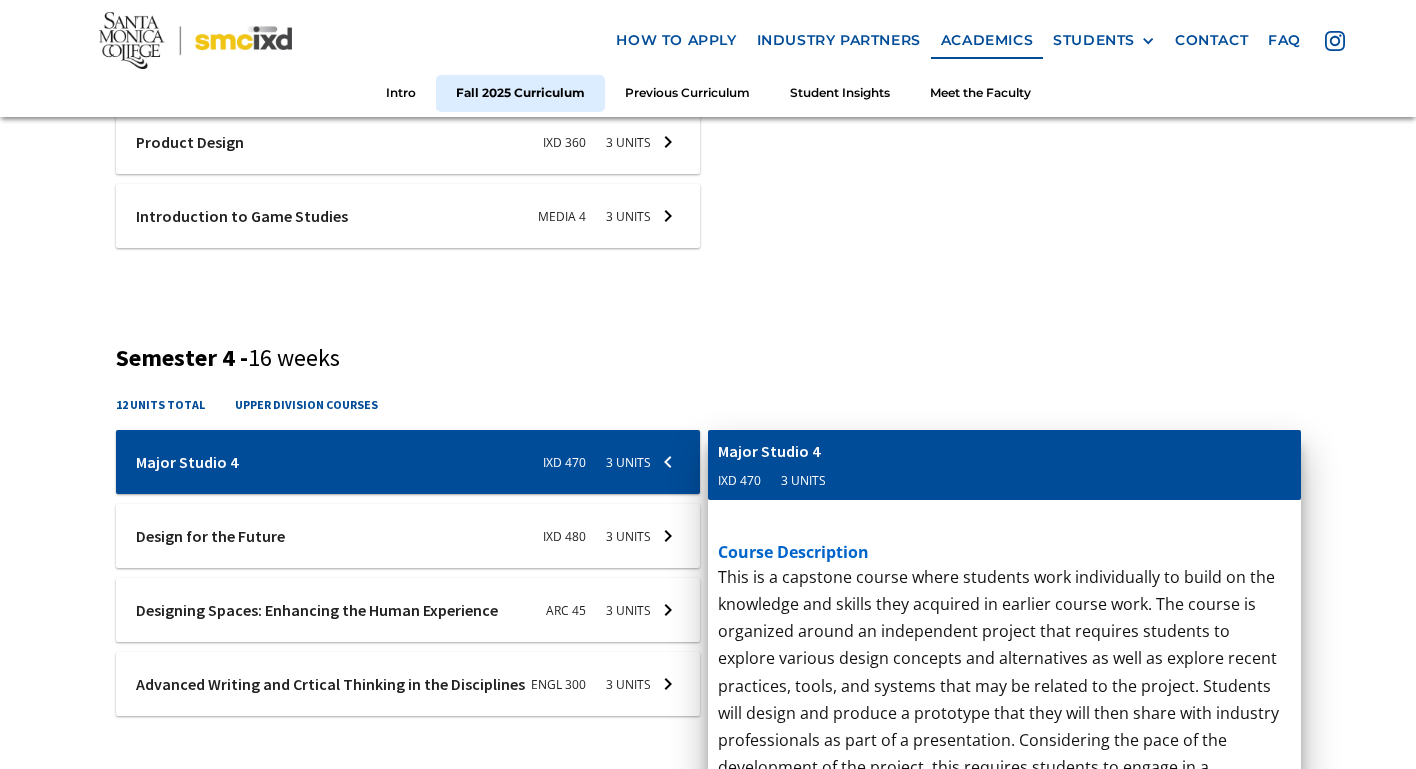 scroll, scrollTop: 2256, scrollLeft: 0, axis: vertical 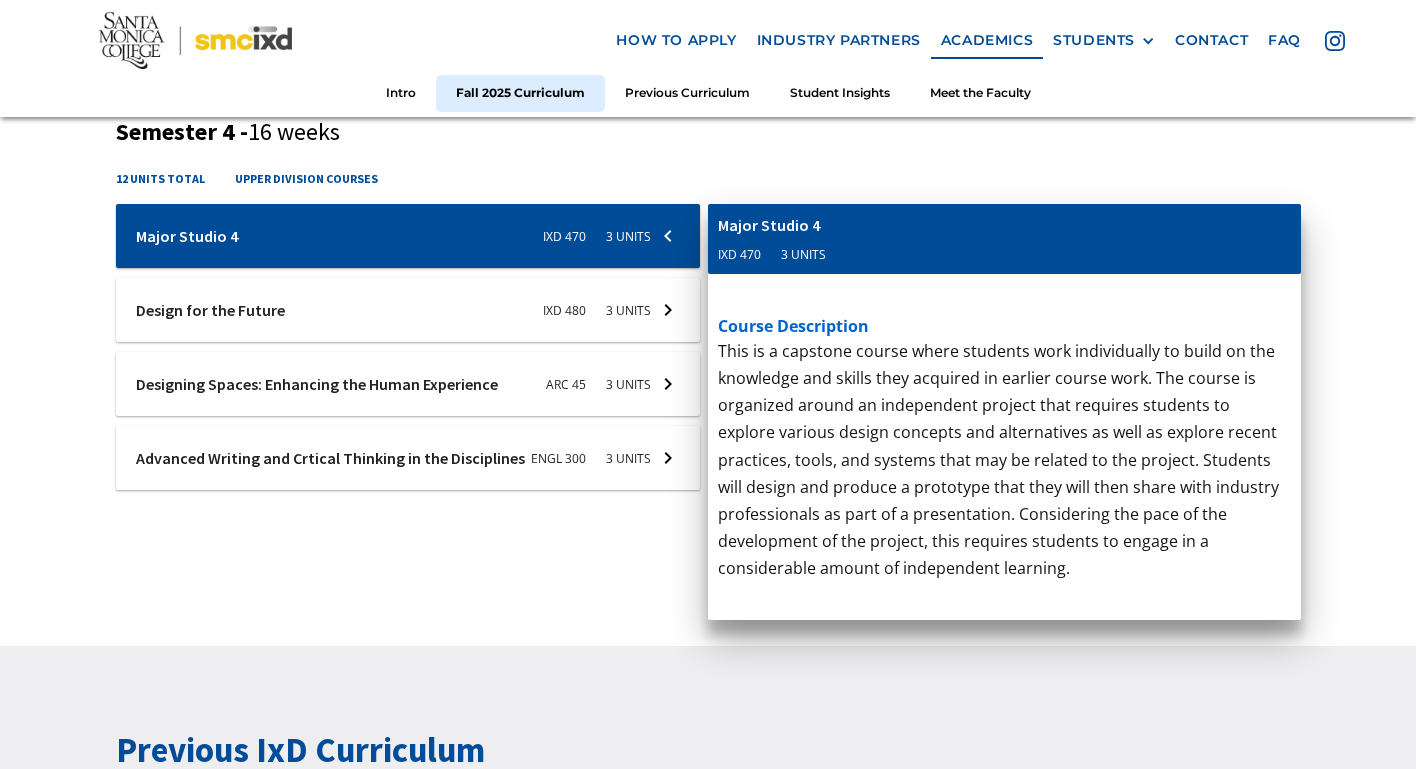 click at bounding box center [408, -1262] 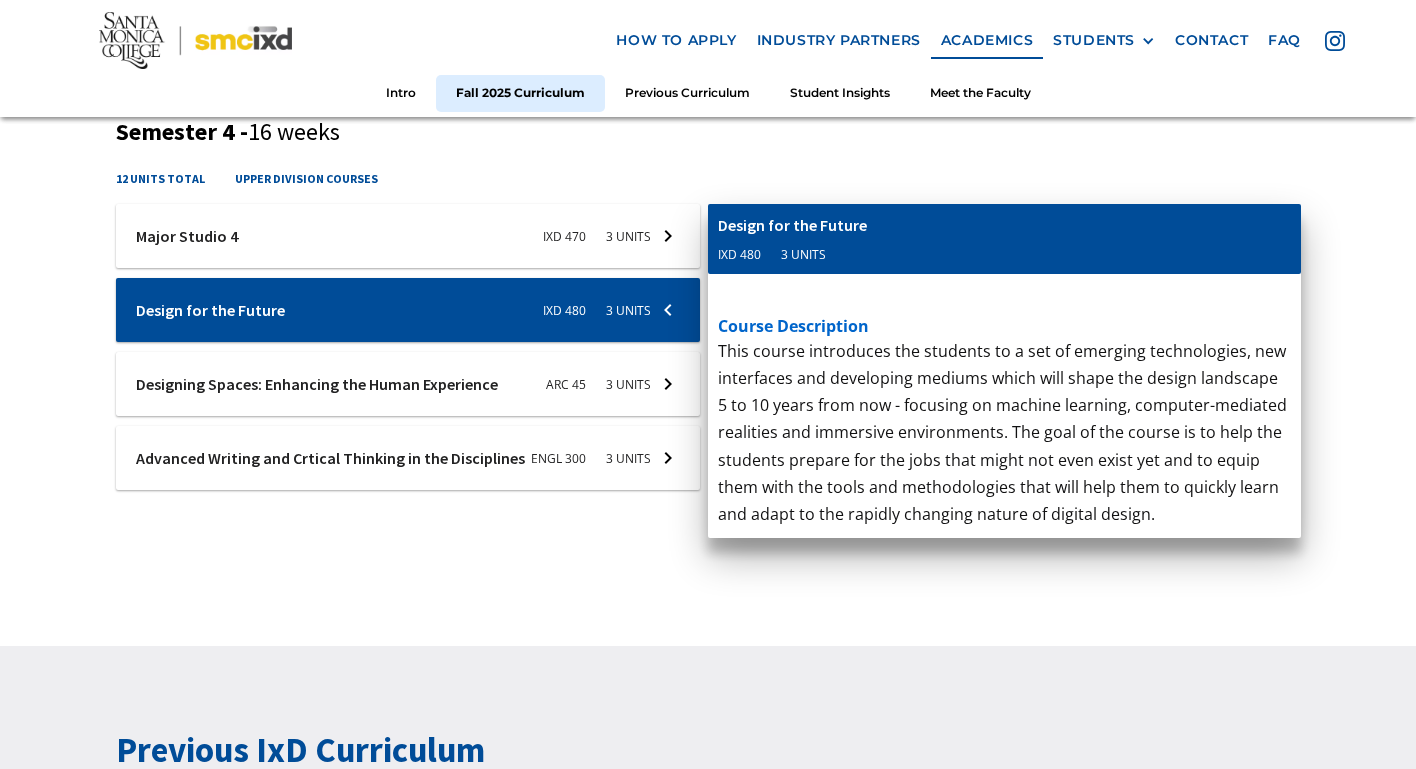 click at bounding box center [408, -1262] 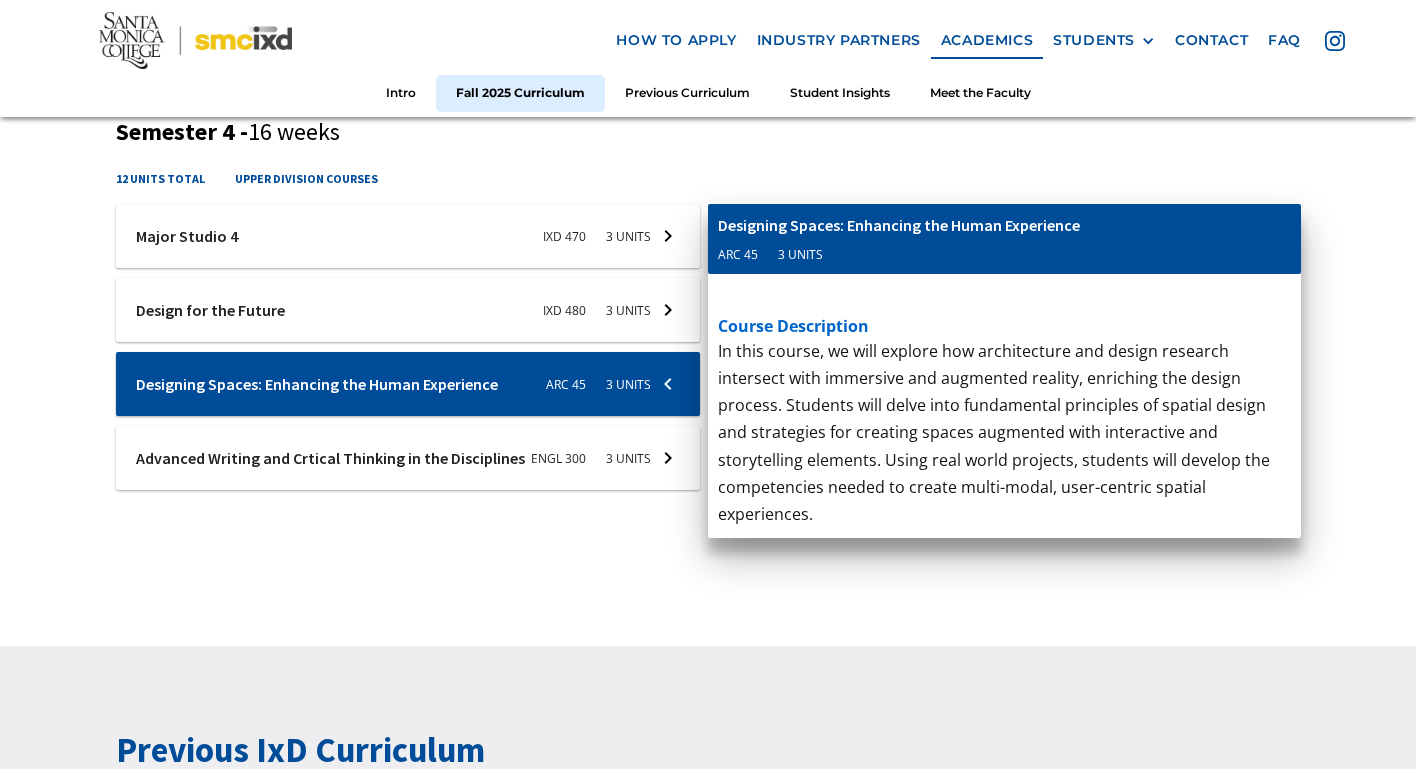 click at bounding box center (408, -1262) 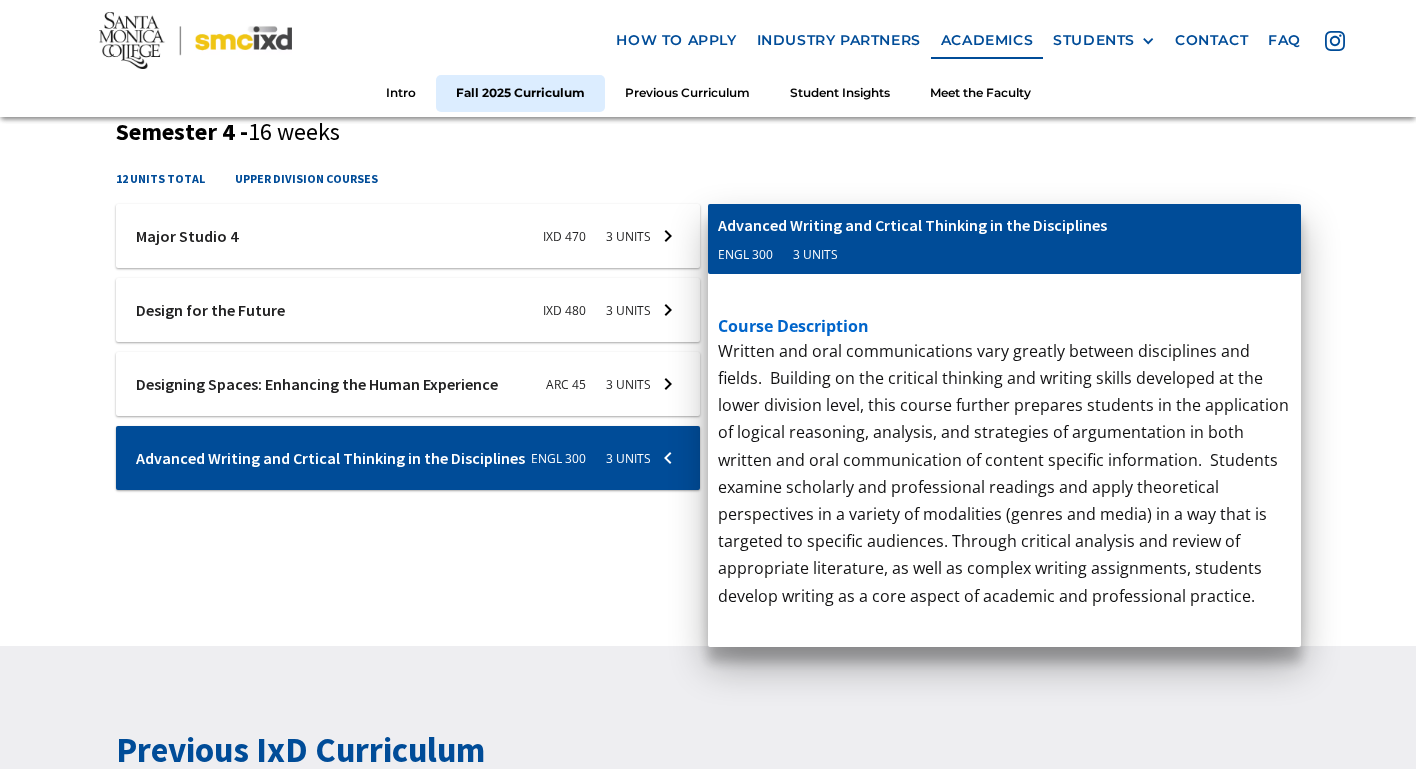 scroll, scrollTop: 2629, scrollLeft: 0, axis: vertical 